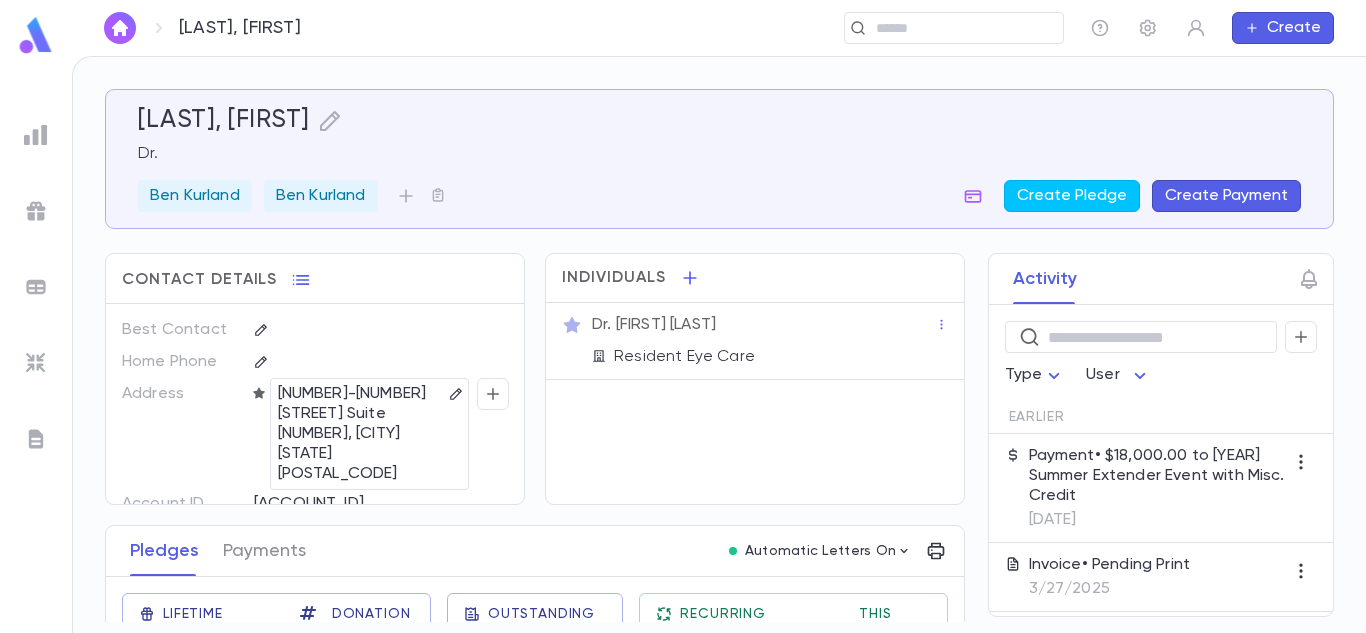 scroll, scrollTop: 0, scrollLeft: 0, axis: both 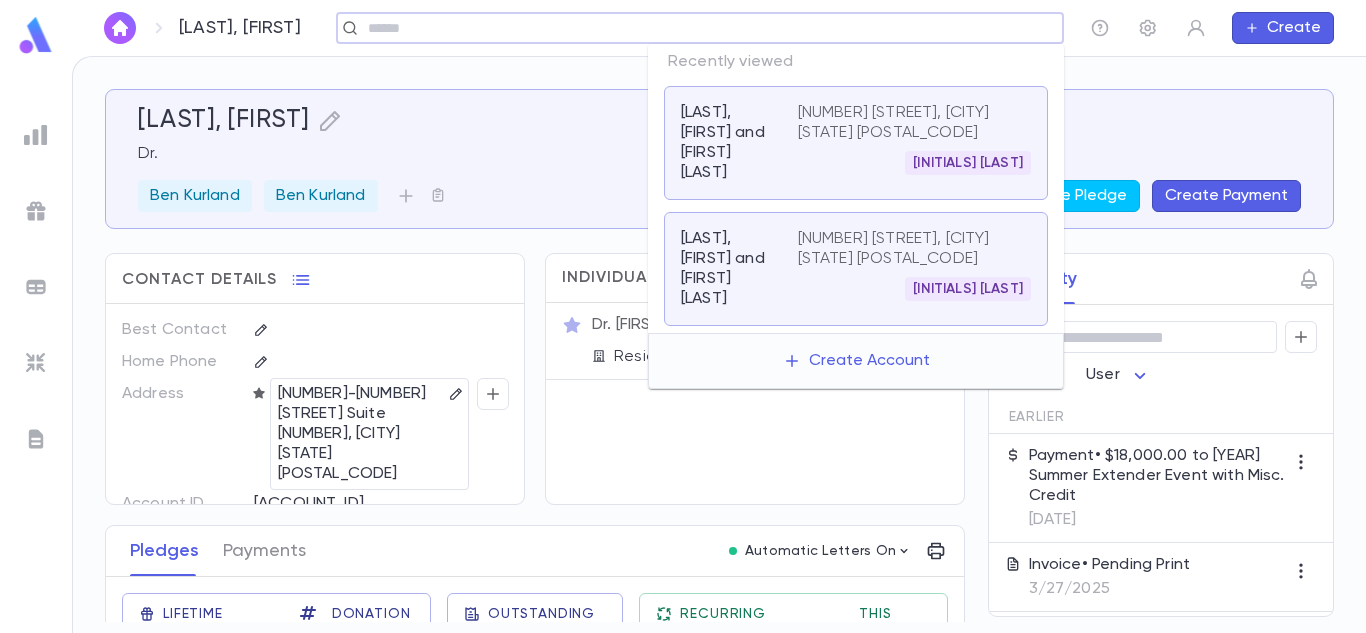 click at bounding box center [708, 28] 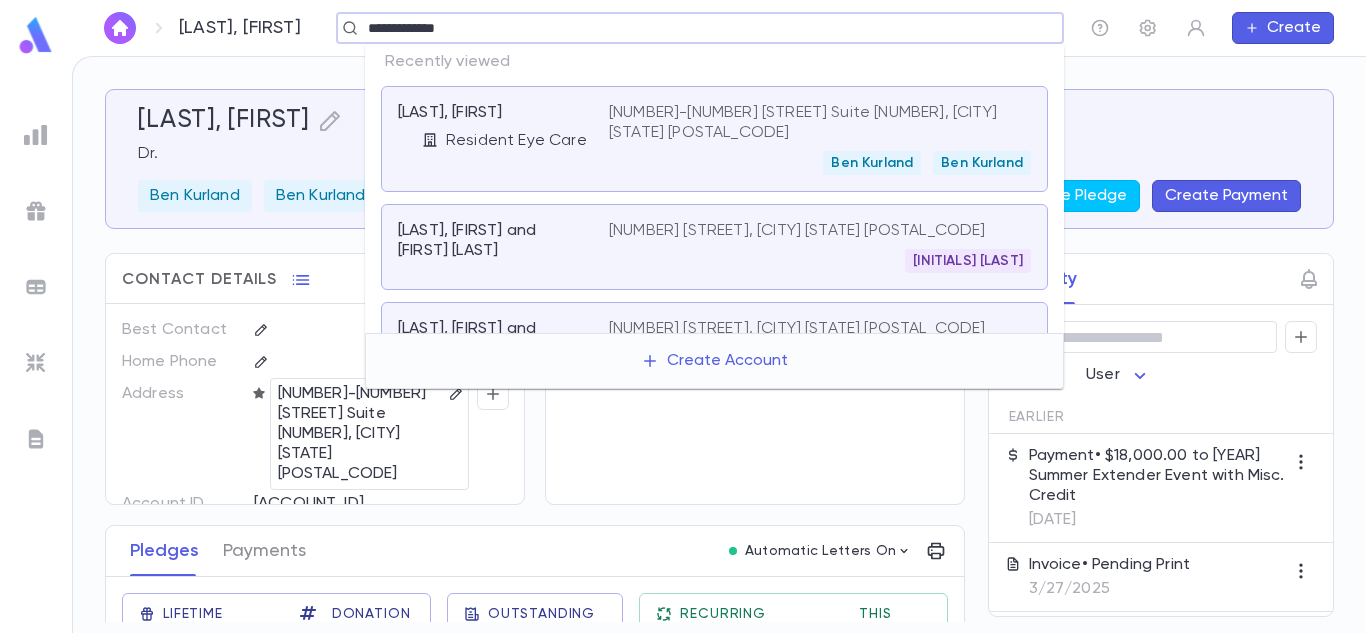 type on "**********" 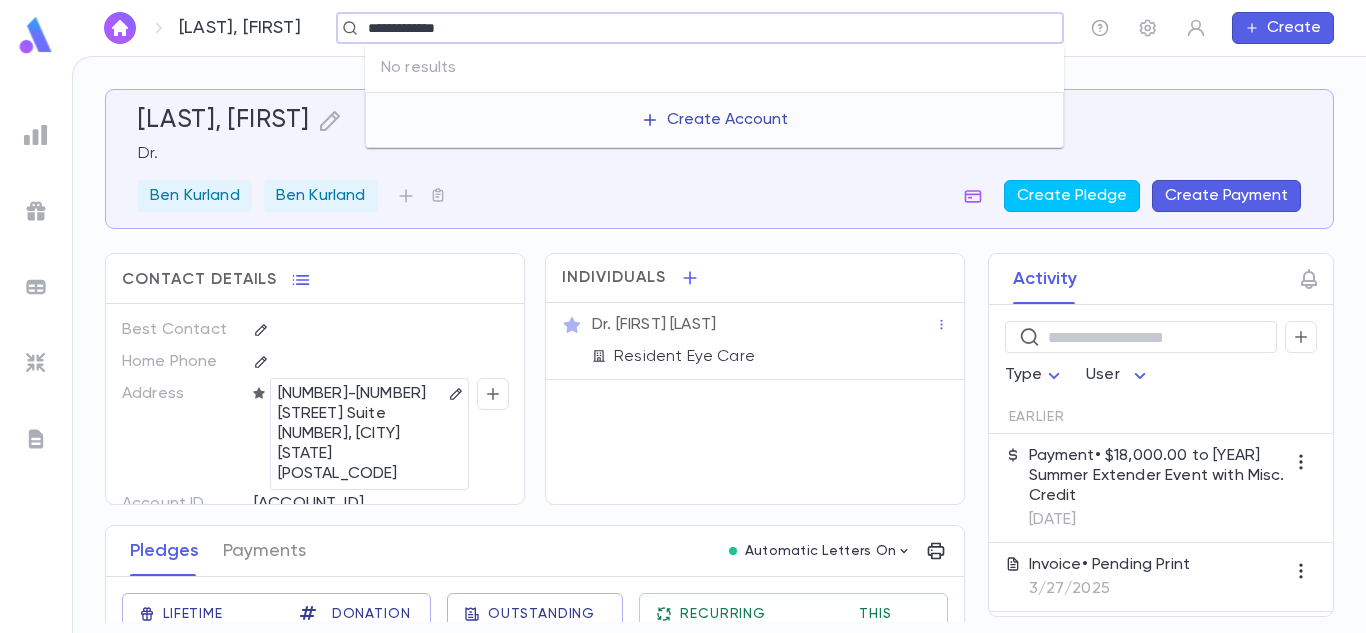 click on "Create Account" at bounding box center [714, 120] 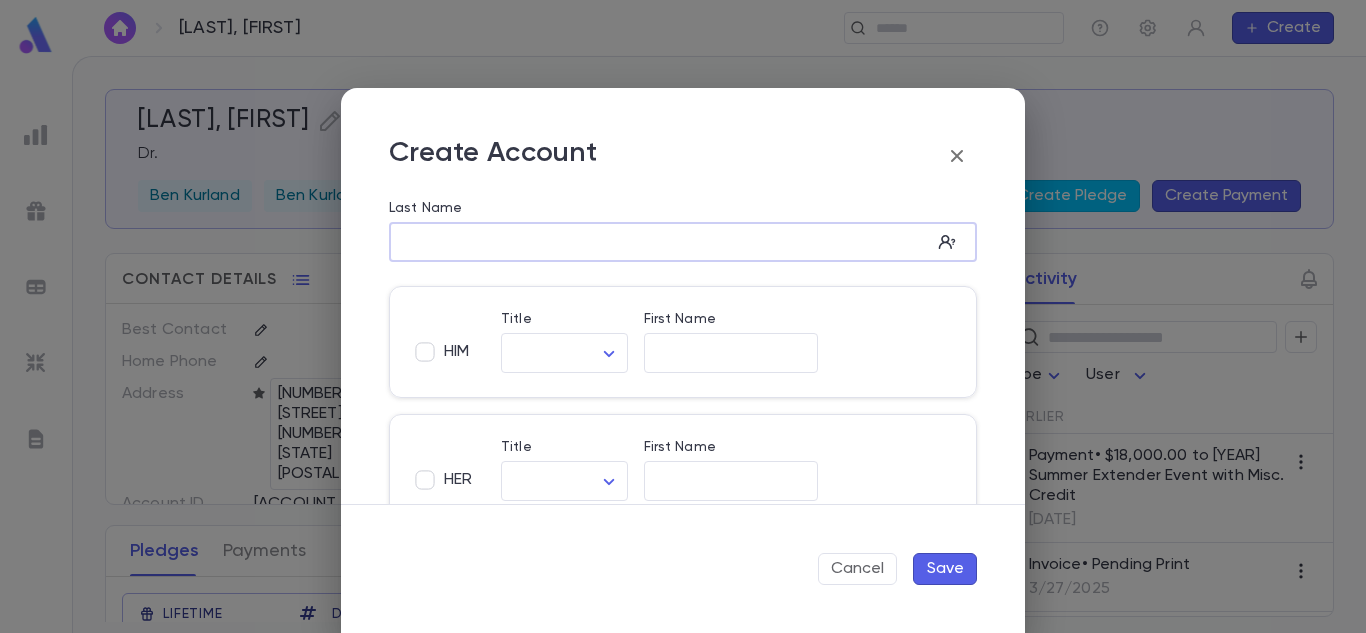 click on "Last Name" at bounding box center [660, 242] 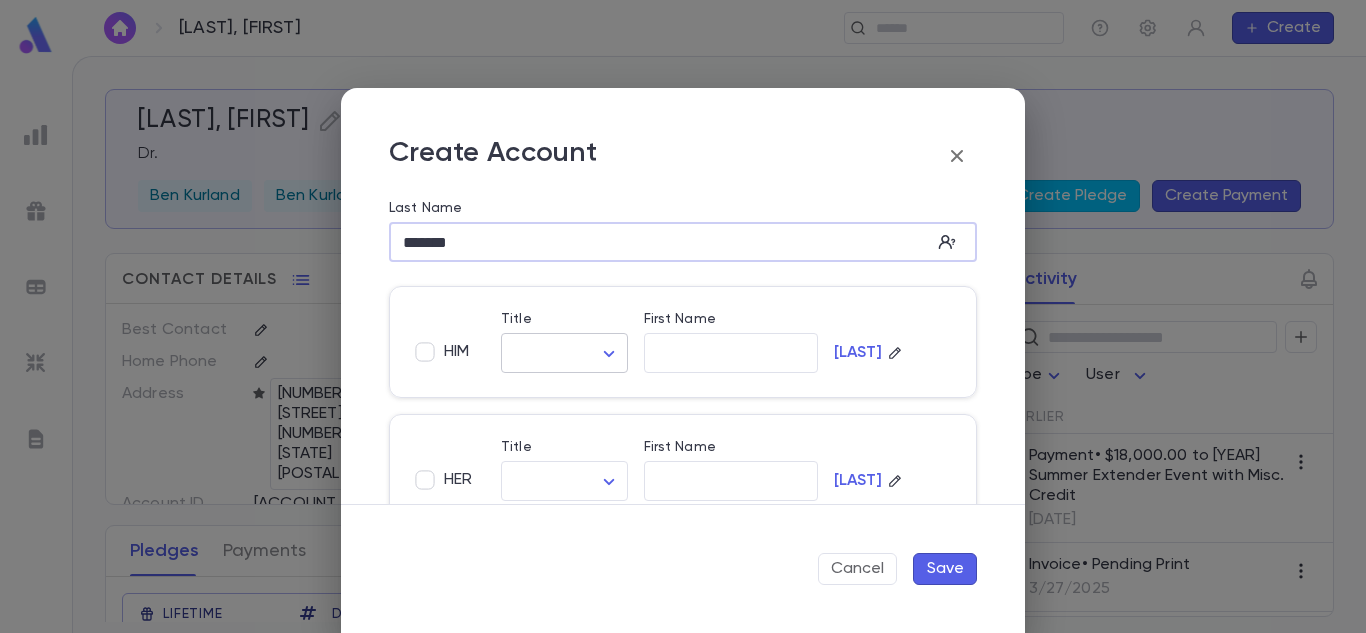 type on "*******" 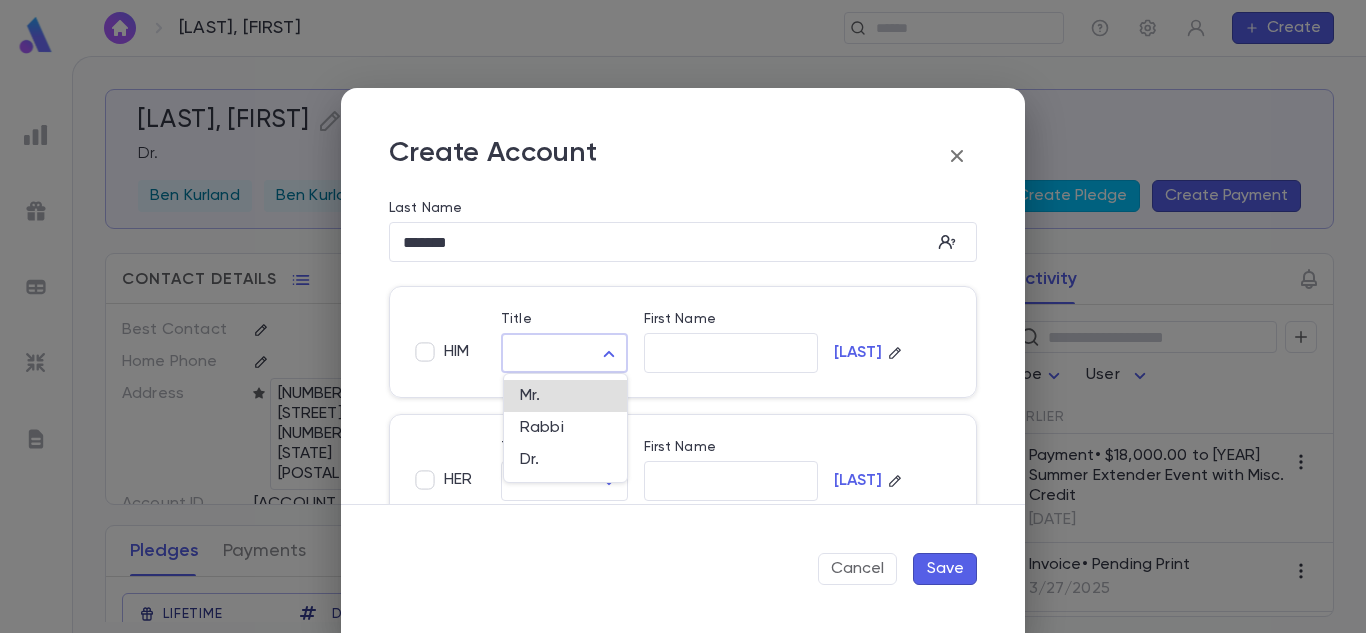 click on "[LAST], [FIRST] ​  Create   [LAST], [FIRST] Dr. [FIRST] [LAST] [FIRST] [LAST] Create Pledge Create Payment Contact Details Best Contact Home Phone Address [NUMBER]-[NUMBER] [STREET] Suite [NUMBER], [CITY] [STATE] [POSTAL_CODE] Account ID 154865 Family Generation Family Notes Rayzers Eichenthal Connection Neighborhood Chassidish Individuals Dr. [FIRST] [LAST] Resident Eye Care Pledges Payments  Automatic Letters On Lifetime Donations $34,000.00 Donation Qty 5 Outstanding $0.00 Recurring Monthly $0.00 This Year $0.00 Date Amount Campaign Group Paid Outstanding Installments Notes 9/2/2024 Resident Eye Care $18,000.00 [YEAR] Summer Extender Event Kurland Events PAID $0.00 1 [FIRST], [FIRST] 9/7/2023 Resident Eye Care $5,000.00 [YEAR] Kurland Event Kurland Events PAID $0.00 1 9/5/2022 Resident Eye Care $5,000.00 [YEAR] Kurland Event Kurland Events PAID $0.00 1 8/26/2021 Resident Eye Care $5,000.00 [YEAR] Kurland BBQ Kurland Events PAID $0.00 1 10/15/2020 Resident Eye Care $1,000.00 [YEAR] Rayze it Campaign Rayze it Campaigns PAID $0.00 1 ​" at bounding box center (683, 344) 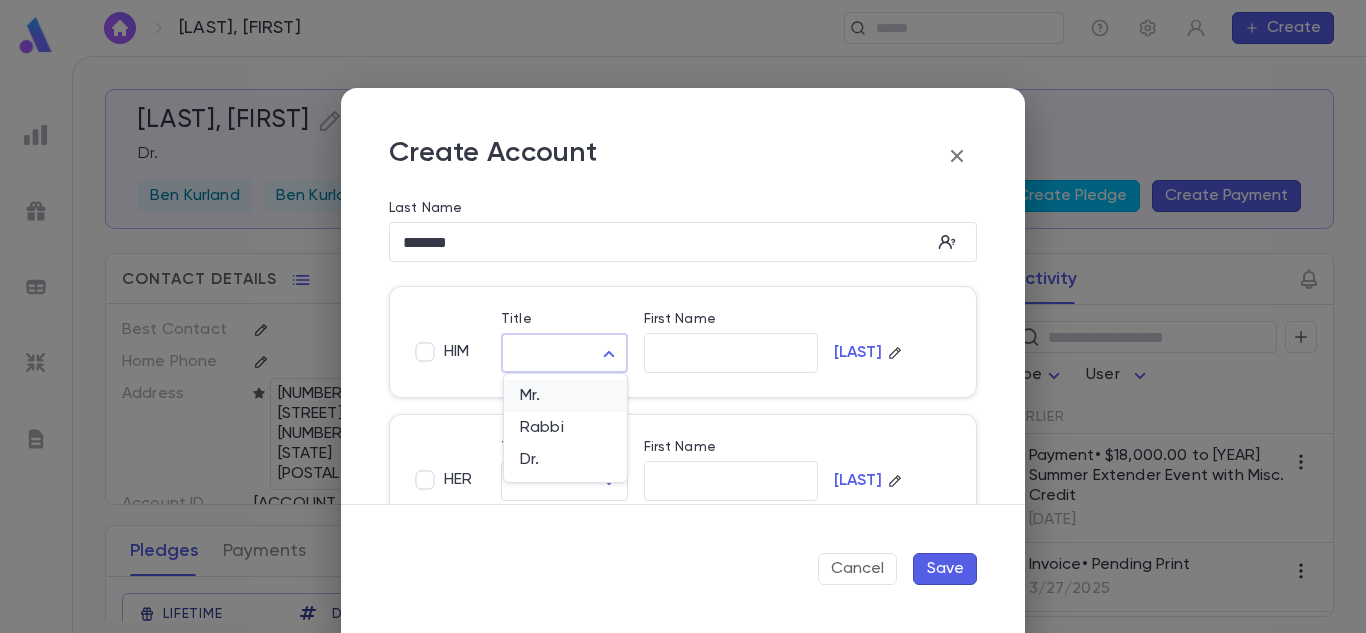 click on "Mr." at bounding box center [565, 396] 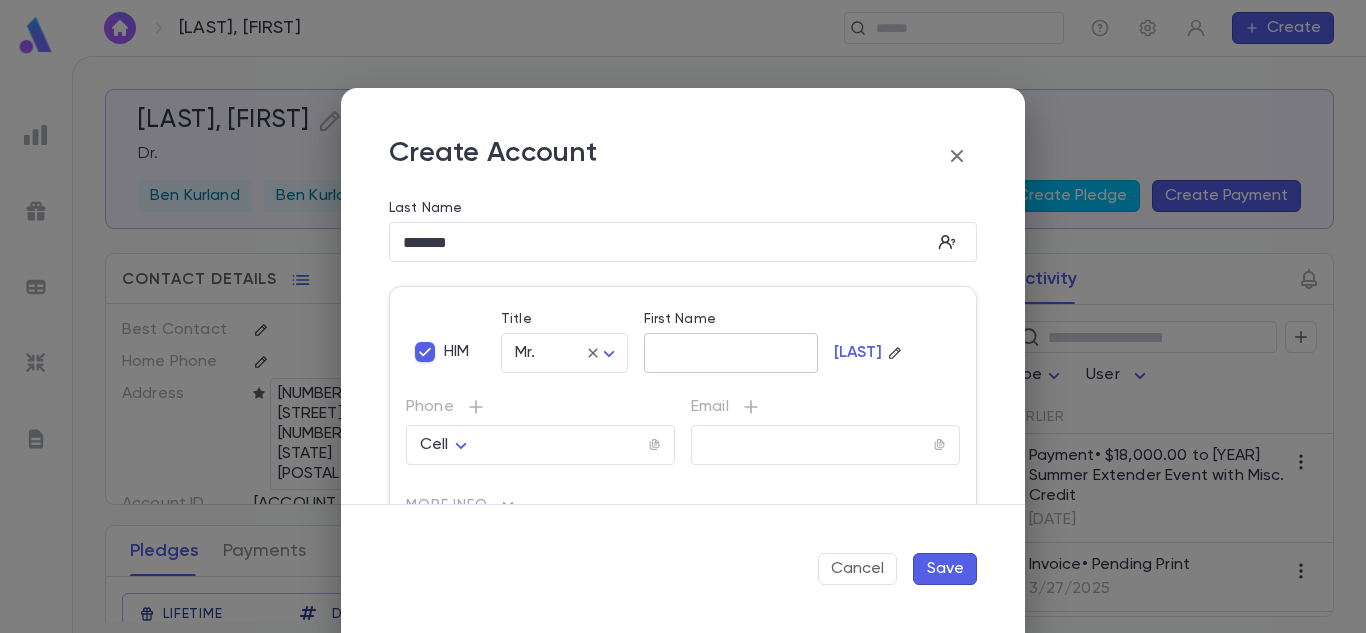 click on "​" at bounding box center (731, 353) 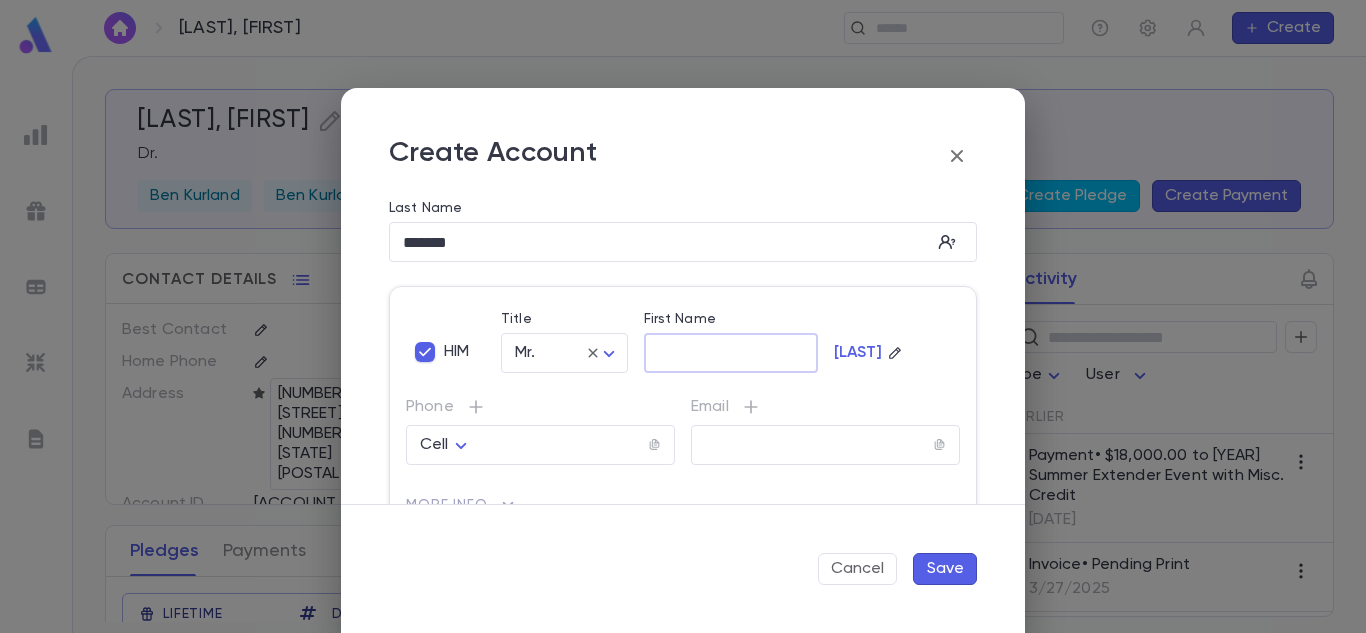type on "*" 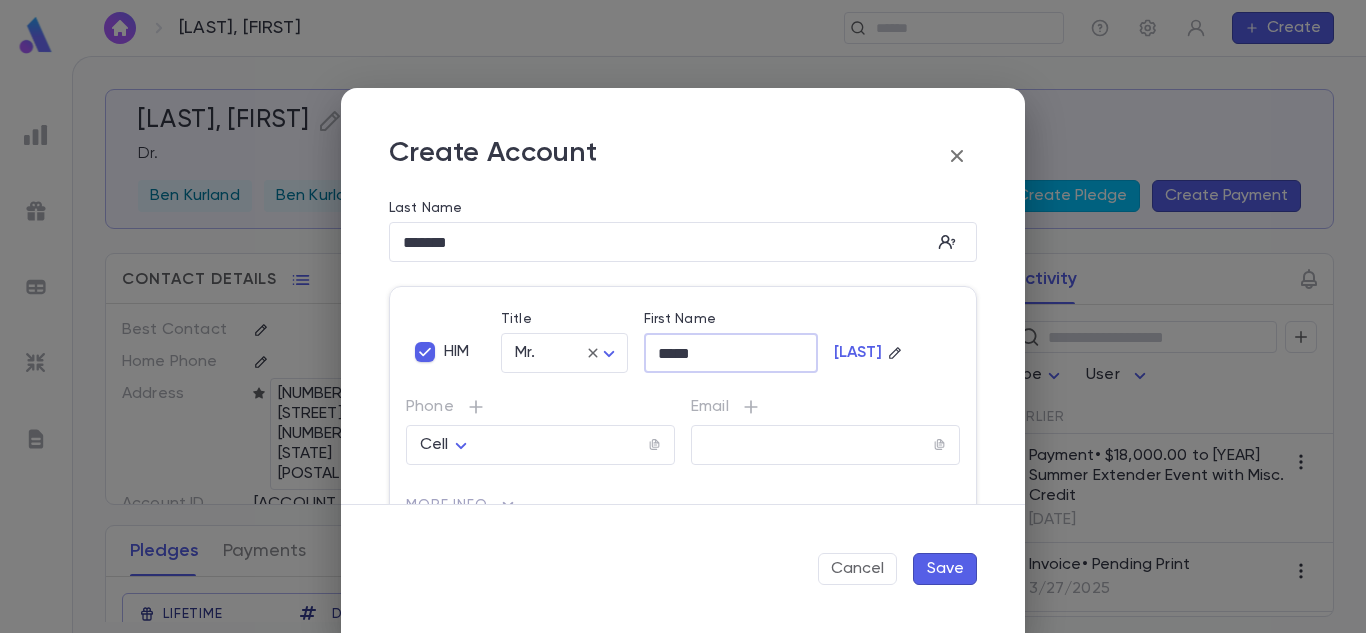 type on "*****" 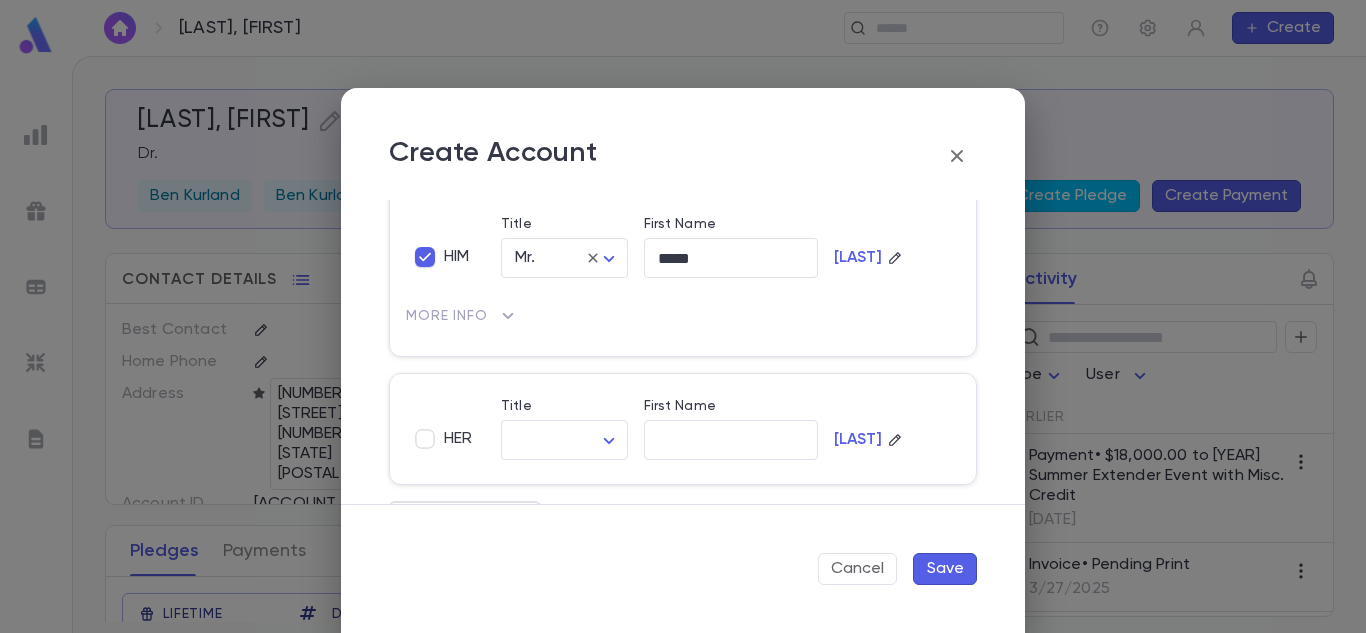 scroll, scrollTop: 215, scrollLeft: 0, axis: vertical 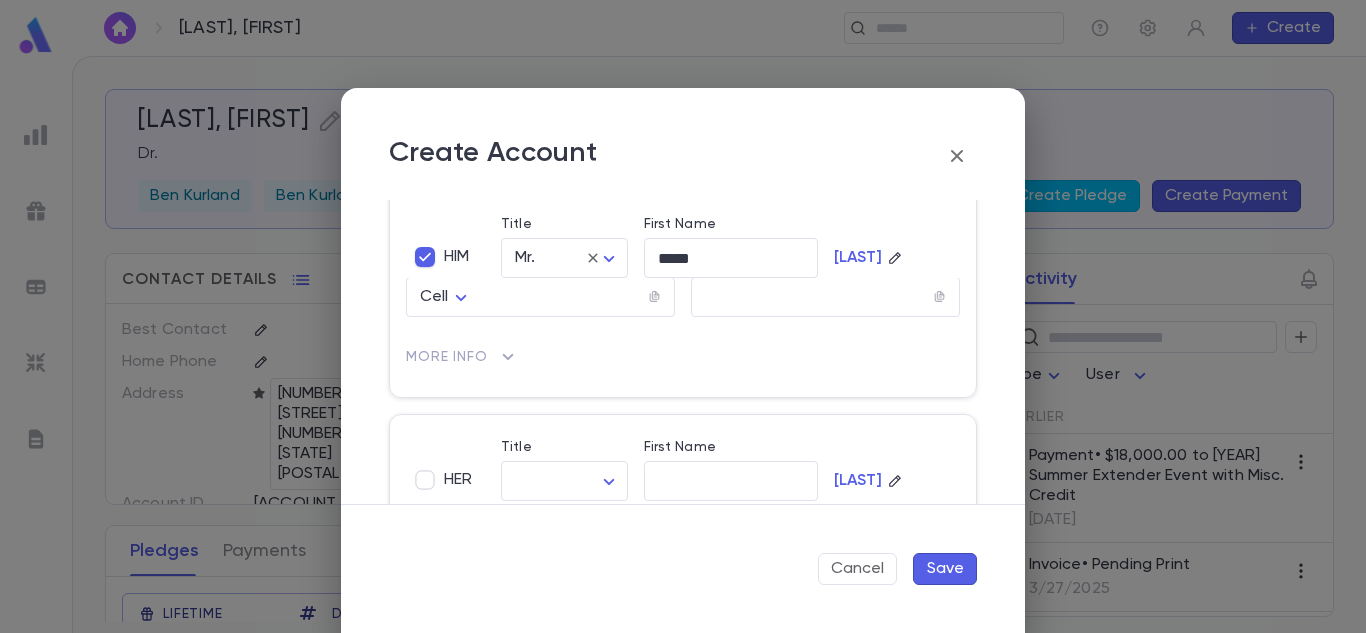 click on "More Info" at bounding box center (462, 357) 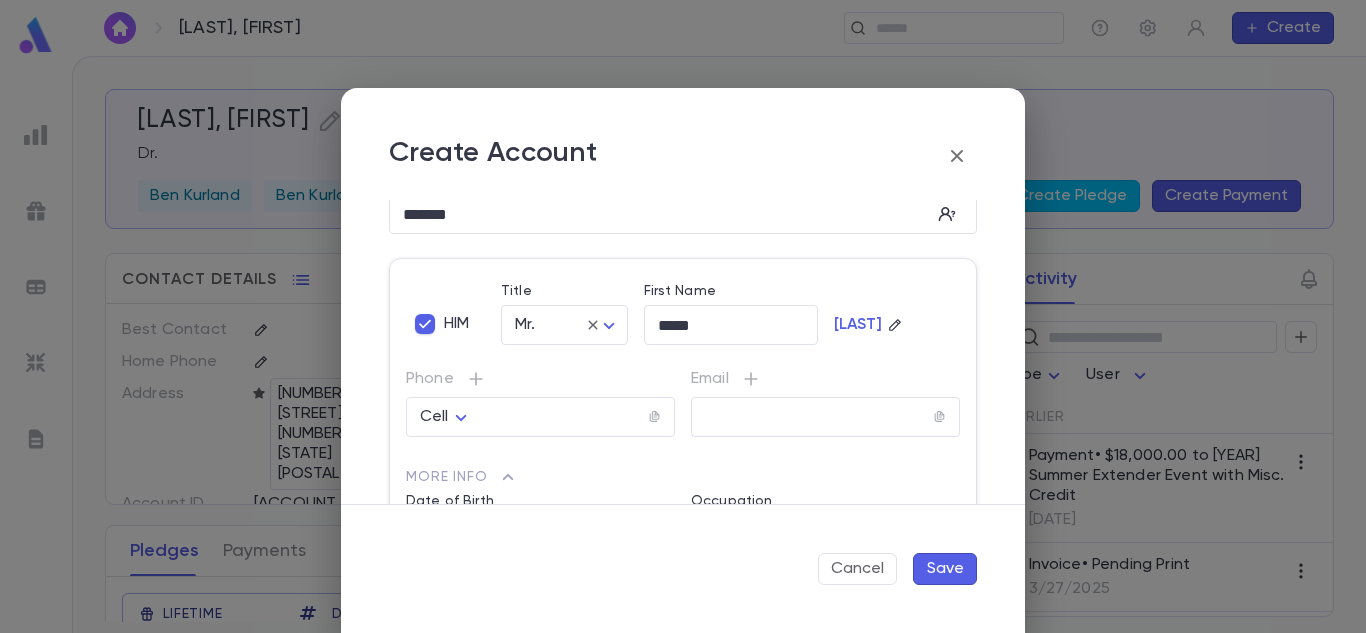 scroll, scrollTop: 0, scrollLeft: 0, axis: both 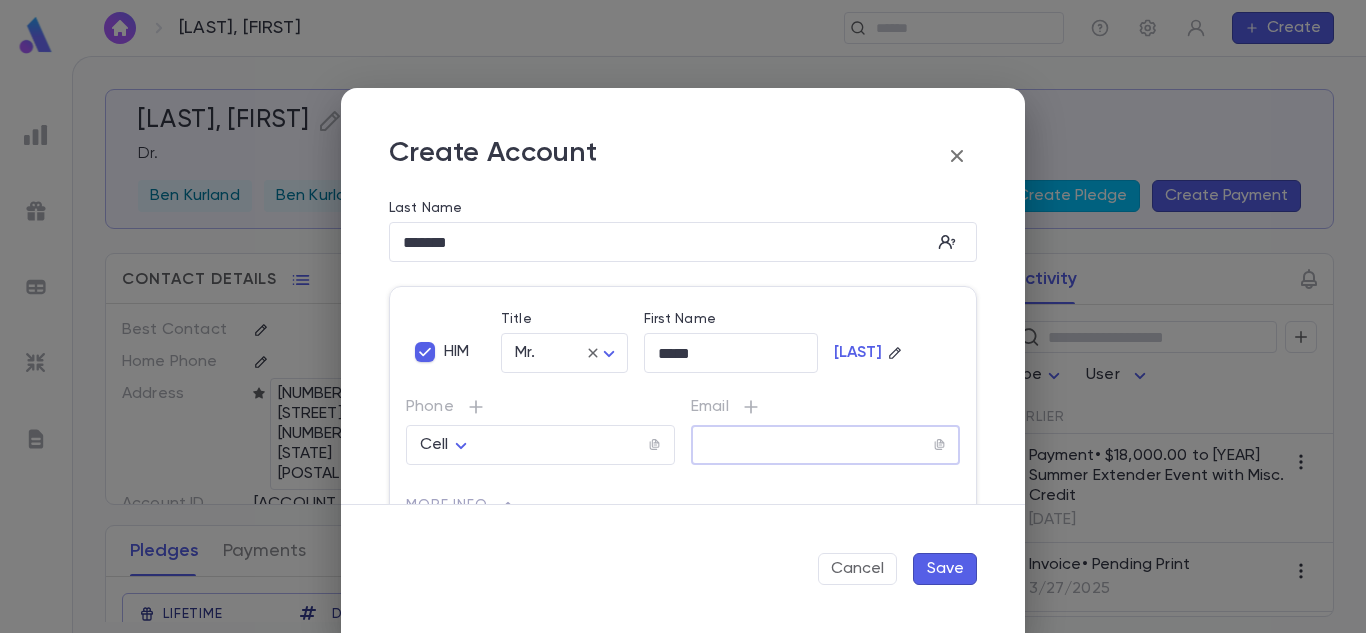 click at bounding box center [812, 445] 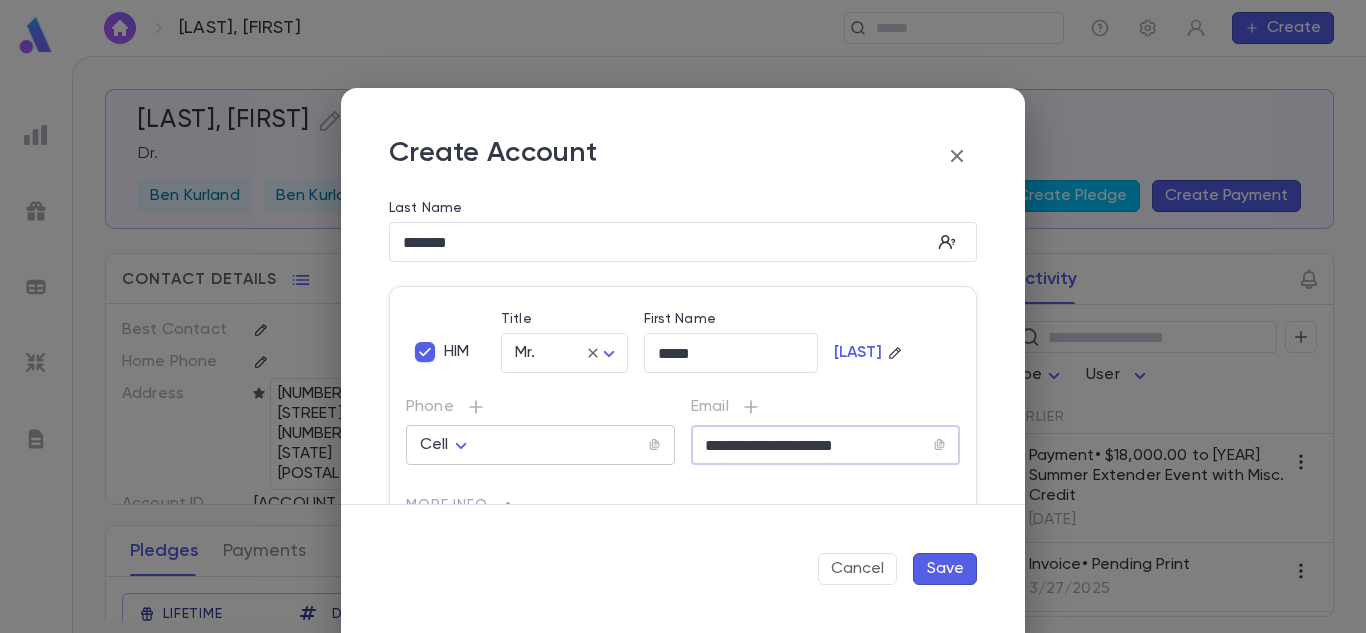 type on "**********" 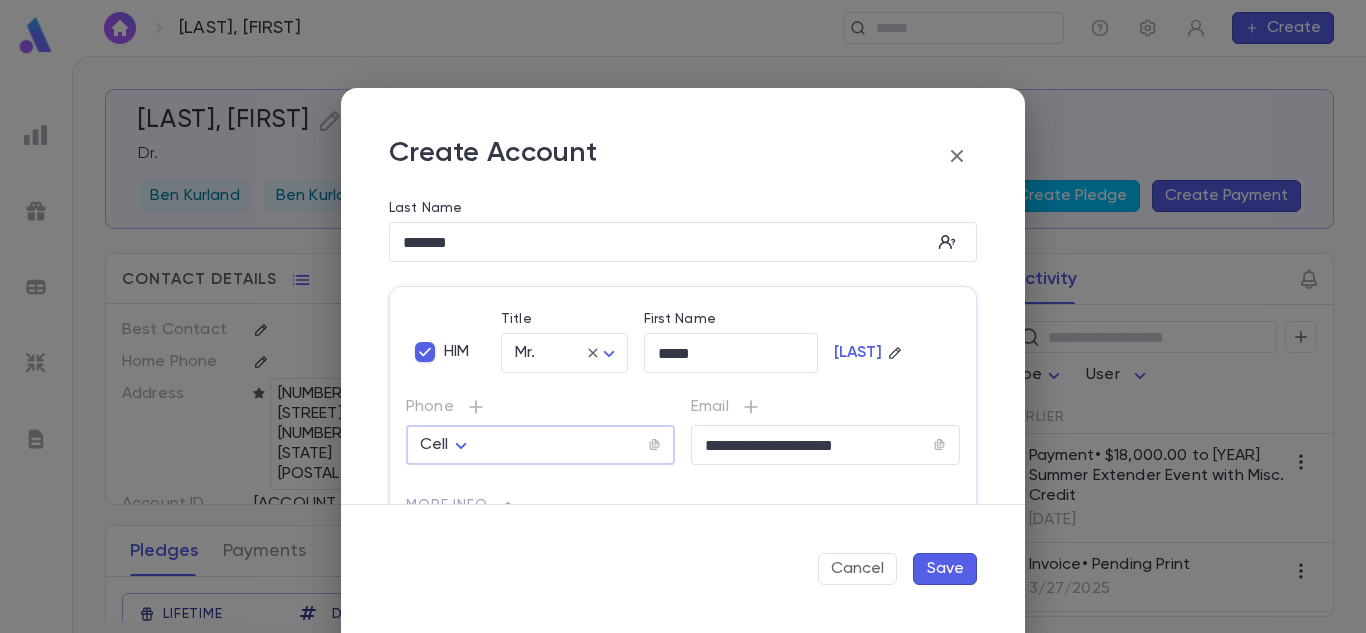 click at bounding box center (563, 445) 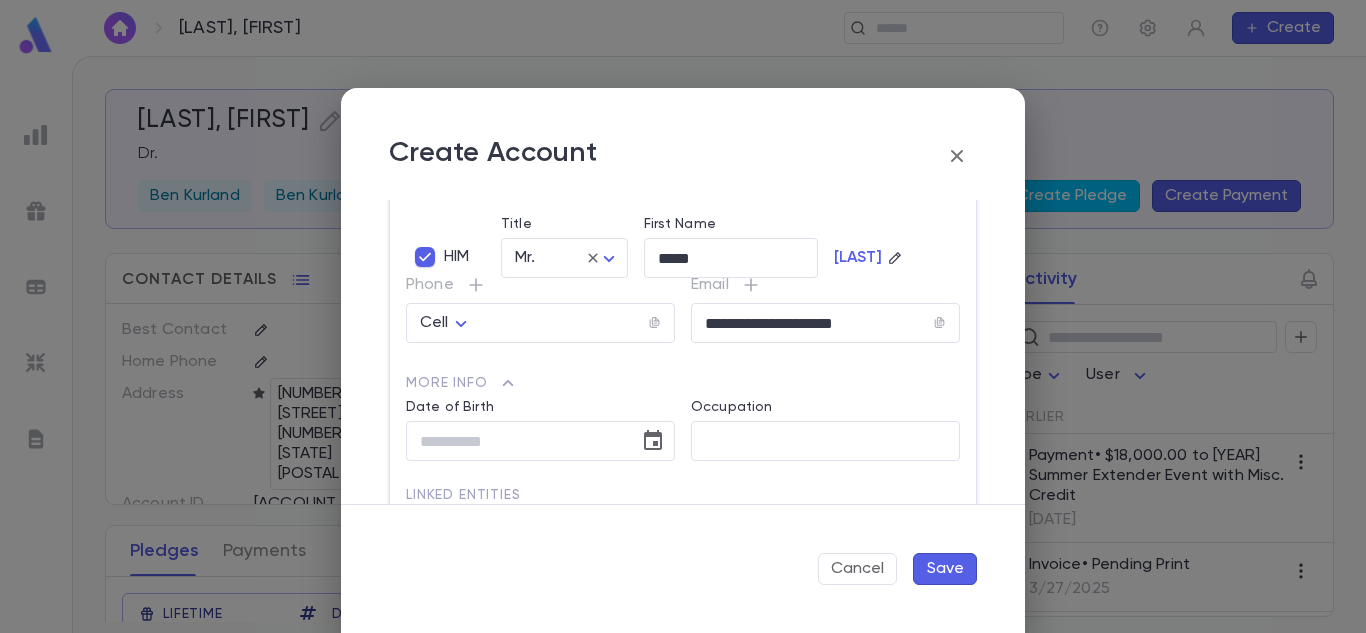 scroll, scrollTop: 128, scrollLeft: 0, axis: vertical 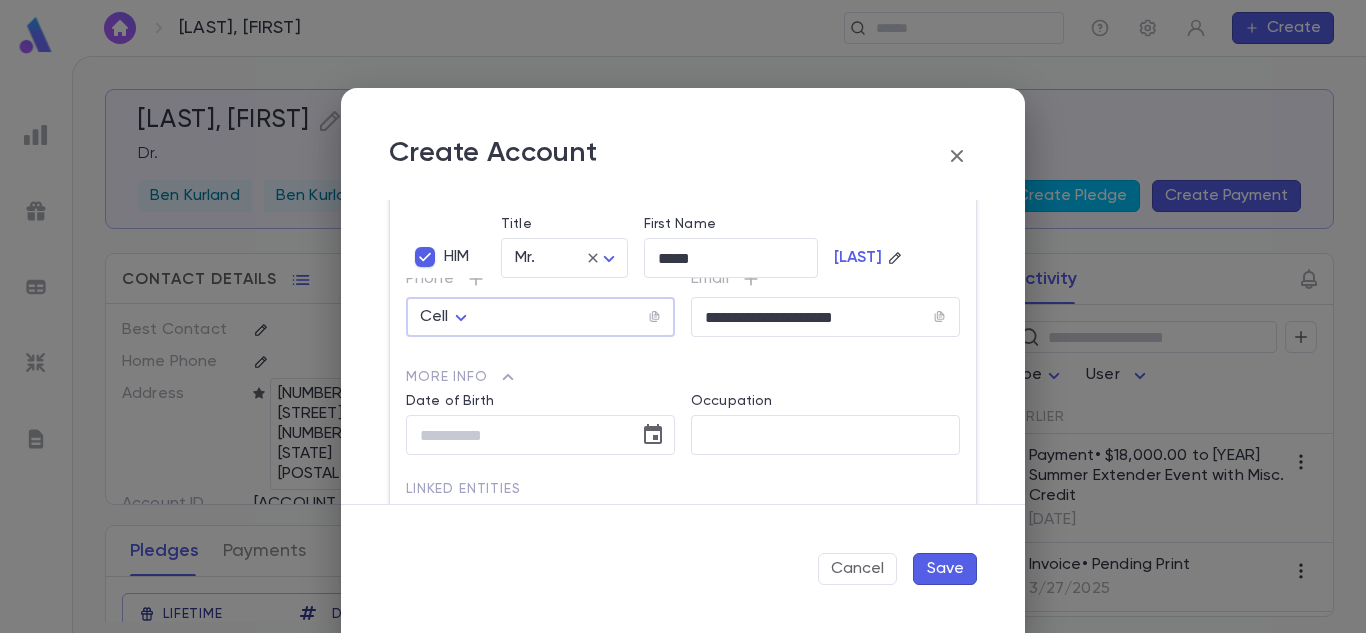 click at bounding box center [563, 317] 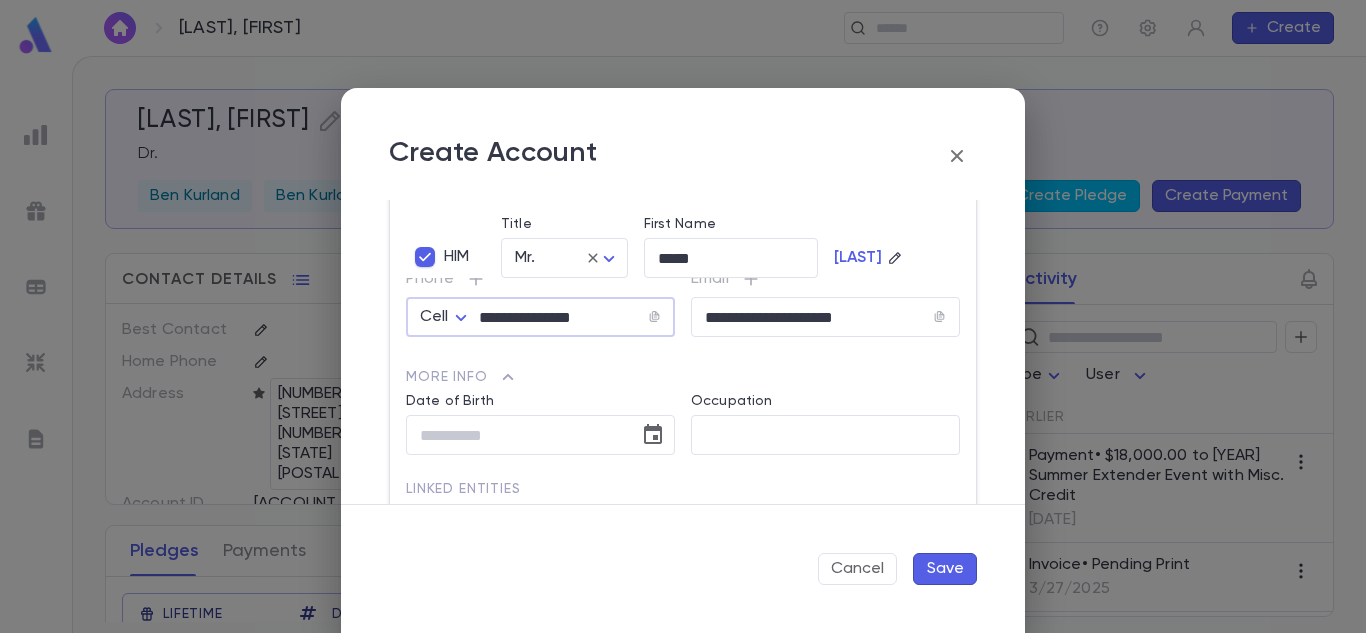 type on "**********" 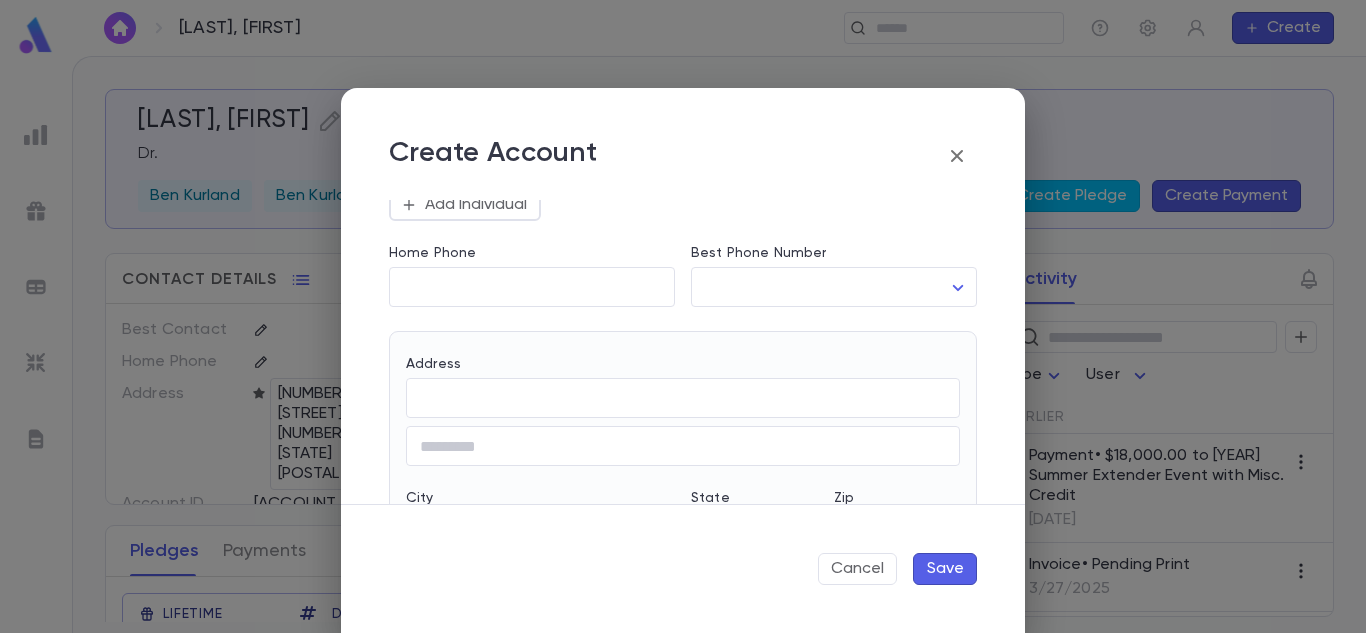 scroll, scrollTop: 653, scrollLeft: 0, axis: vertical 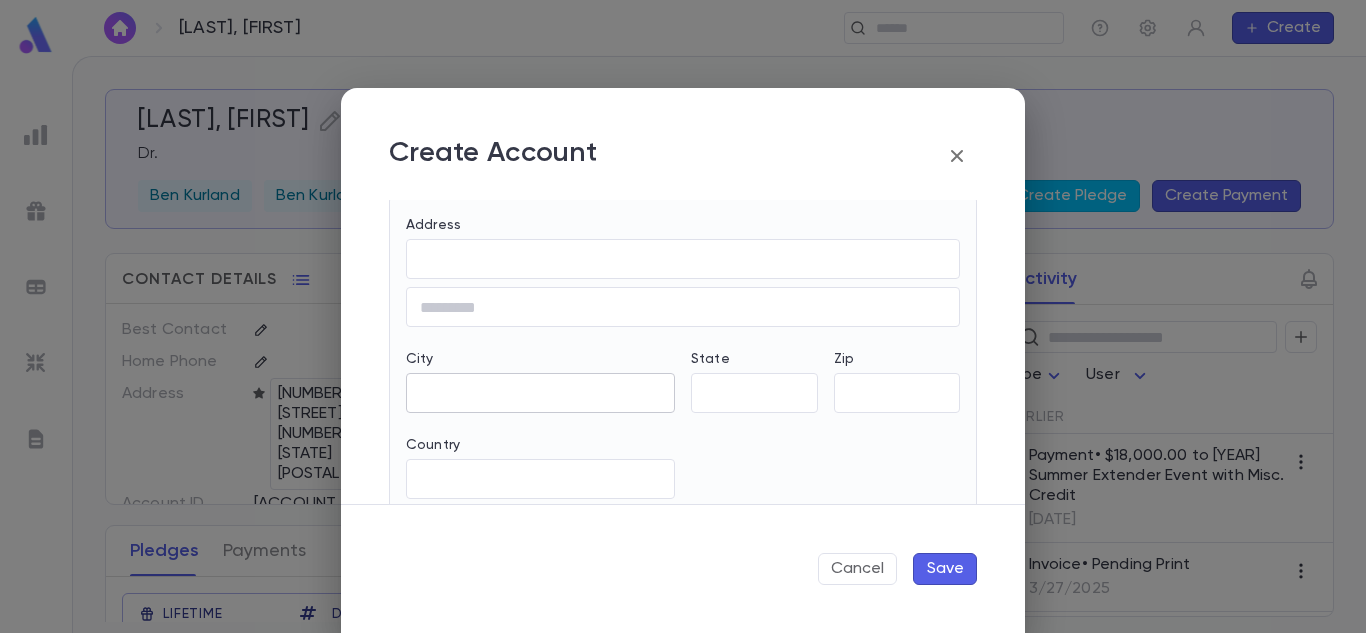 click on "​" at bounding box center (540, 393) 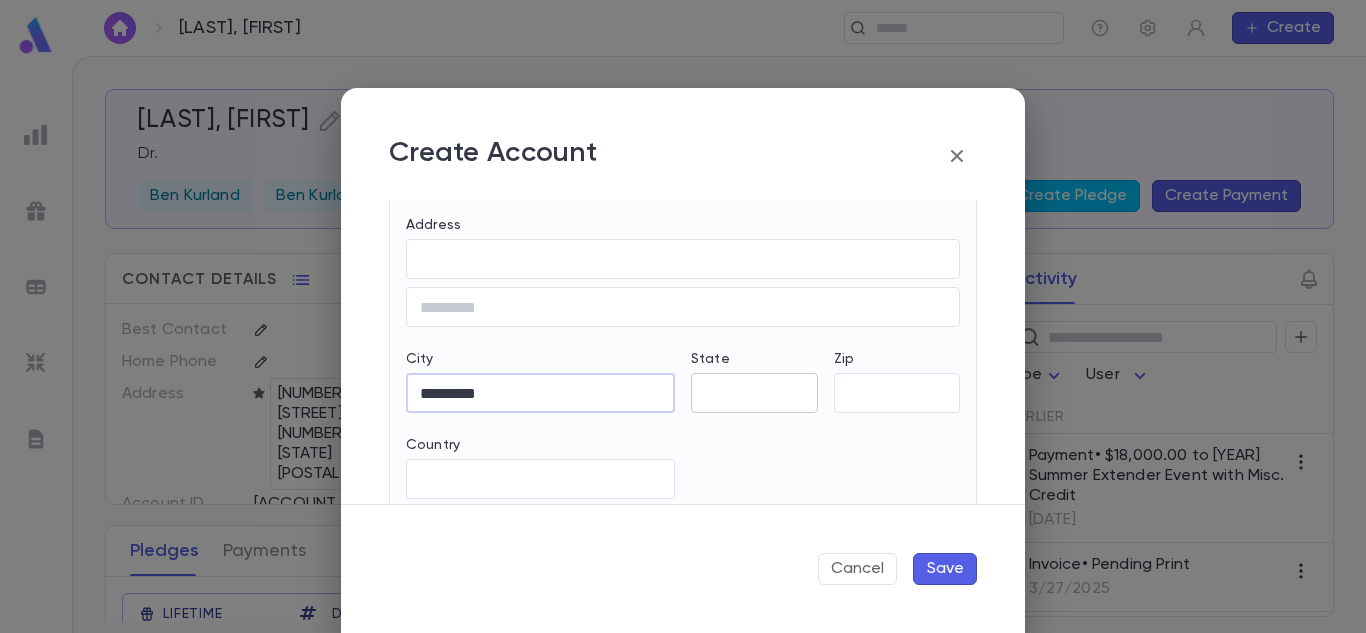type on "********" 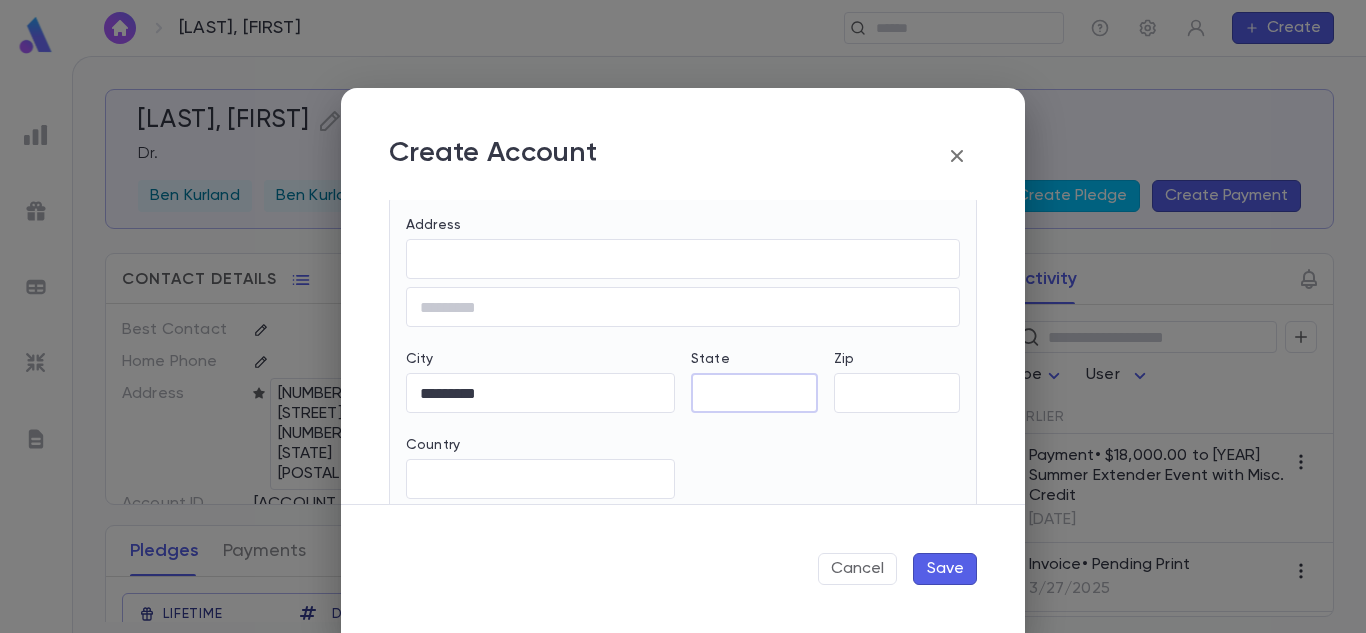 click on "State" at bounding box center (754, 393) 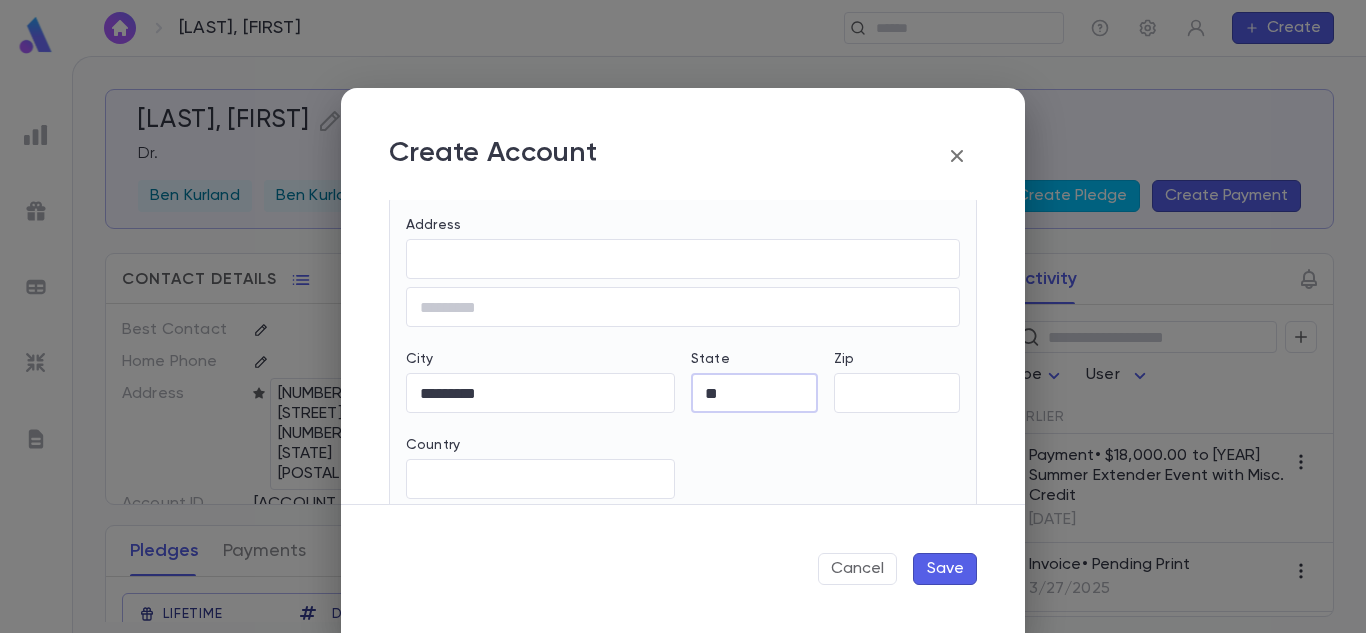 type on "**" 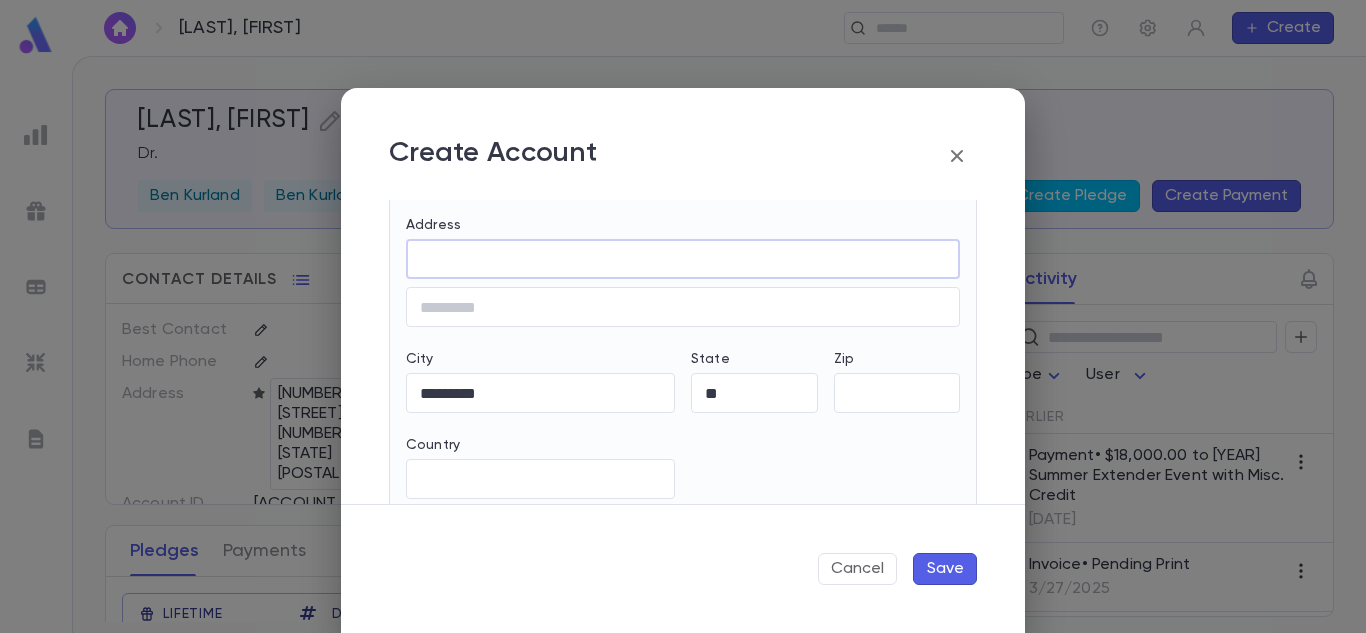 click on "Address" at bounding box center [683, 259] 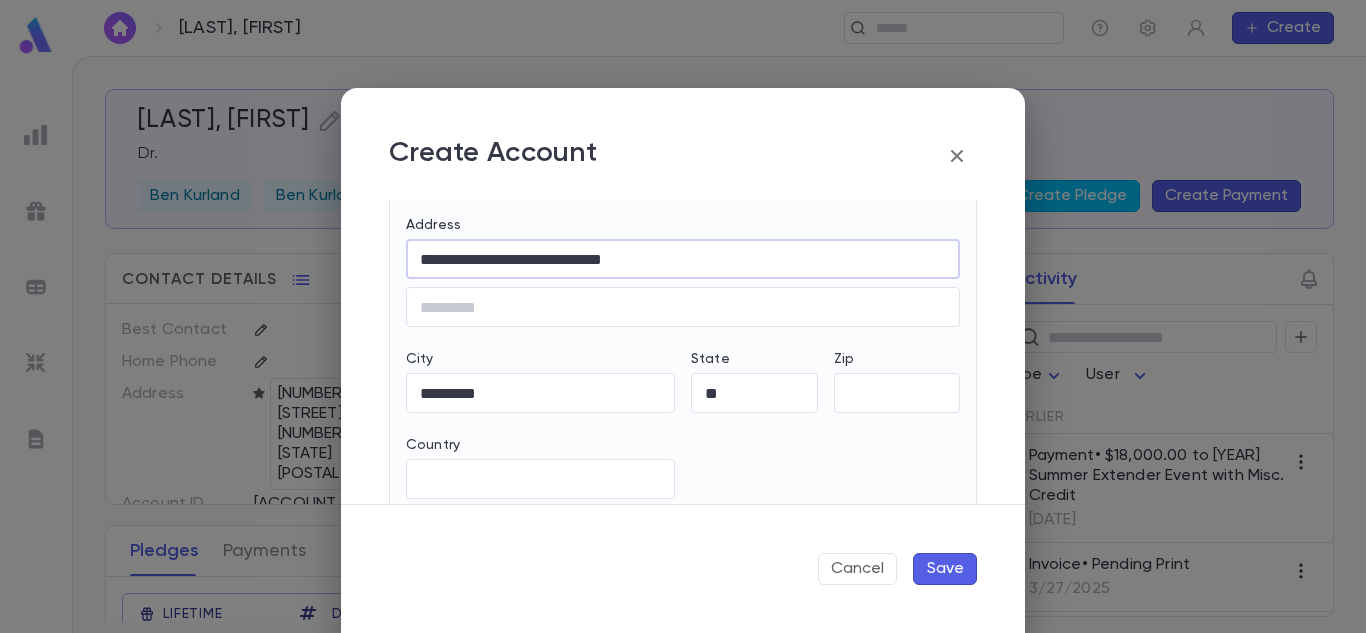 type on "**********" 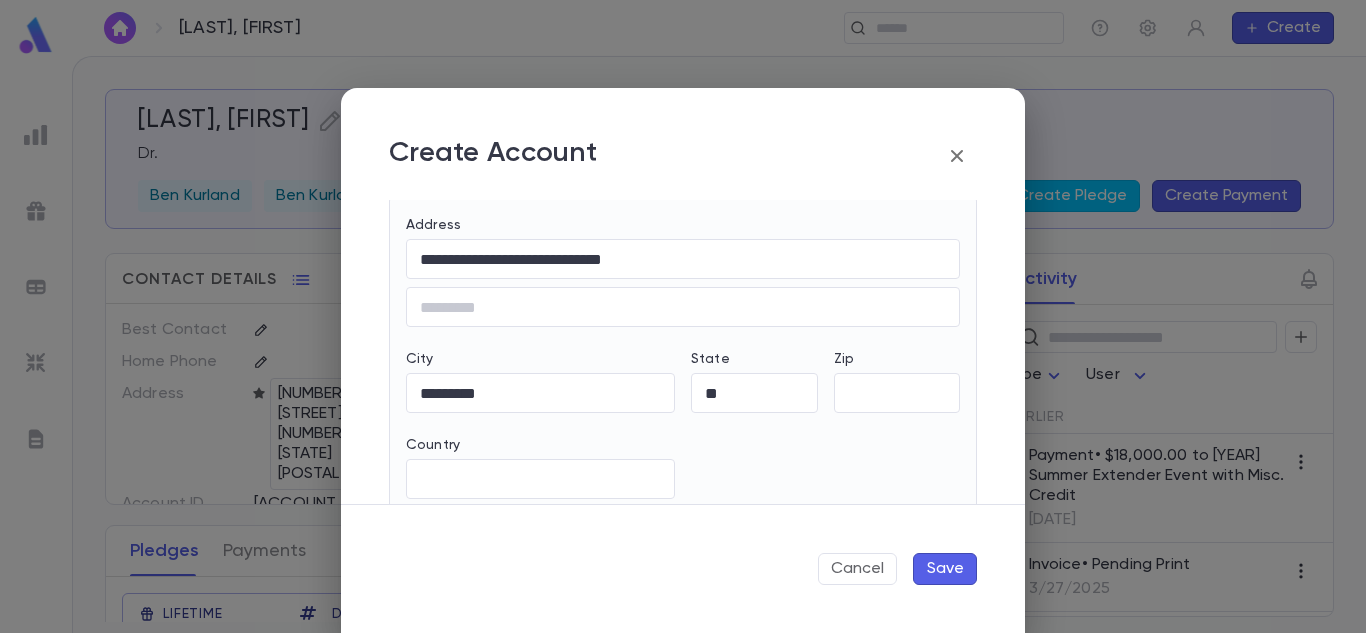 scroll, scrollTop: 836, scrollLeft: 0, axis: vertical 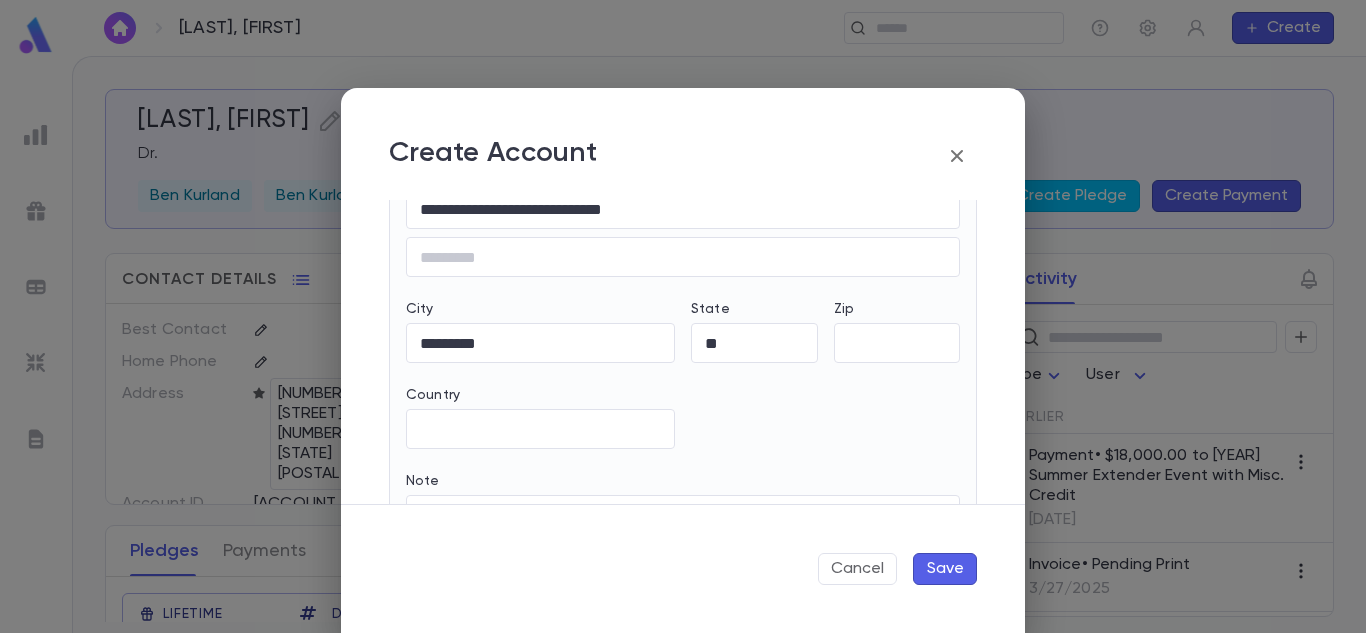 click on "**********" at bounding box center (683, 350) 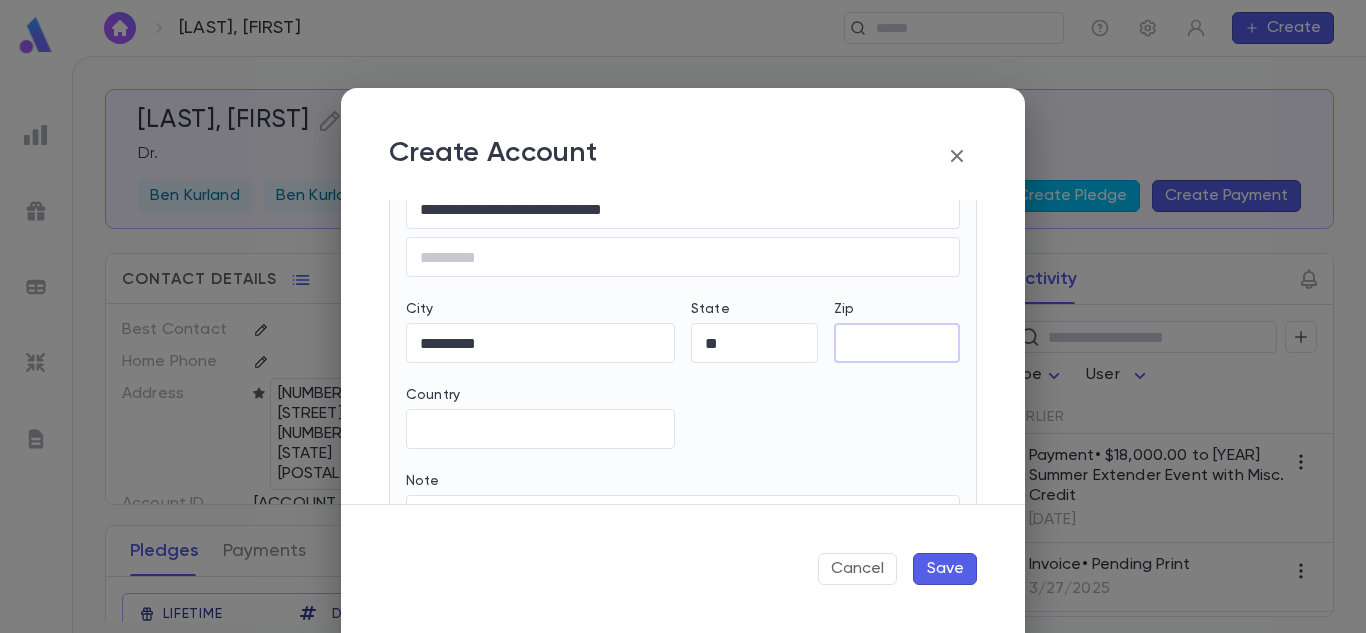 click on "Zip" at bounding box center (897, 343) 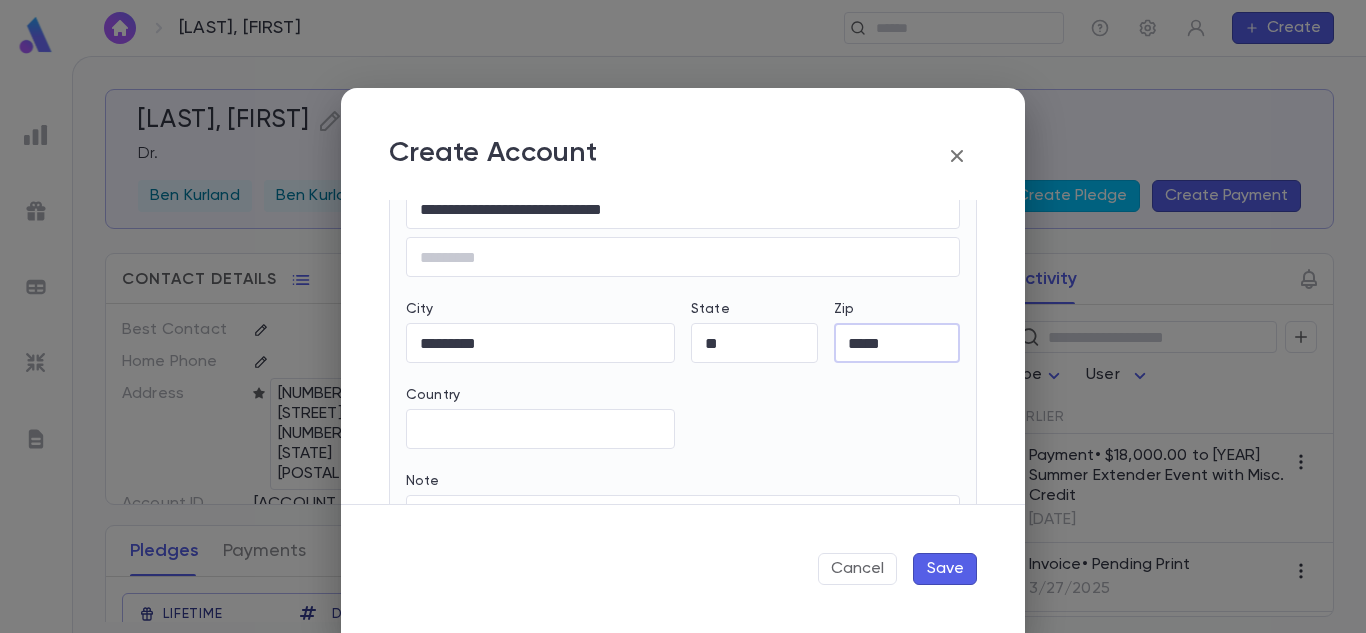 type on "*****" 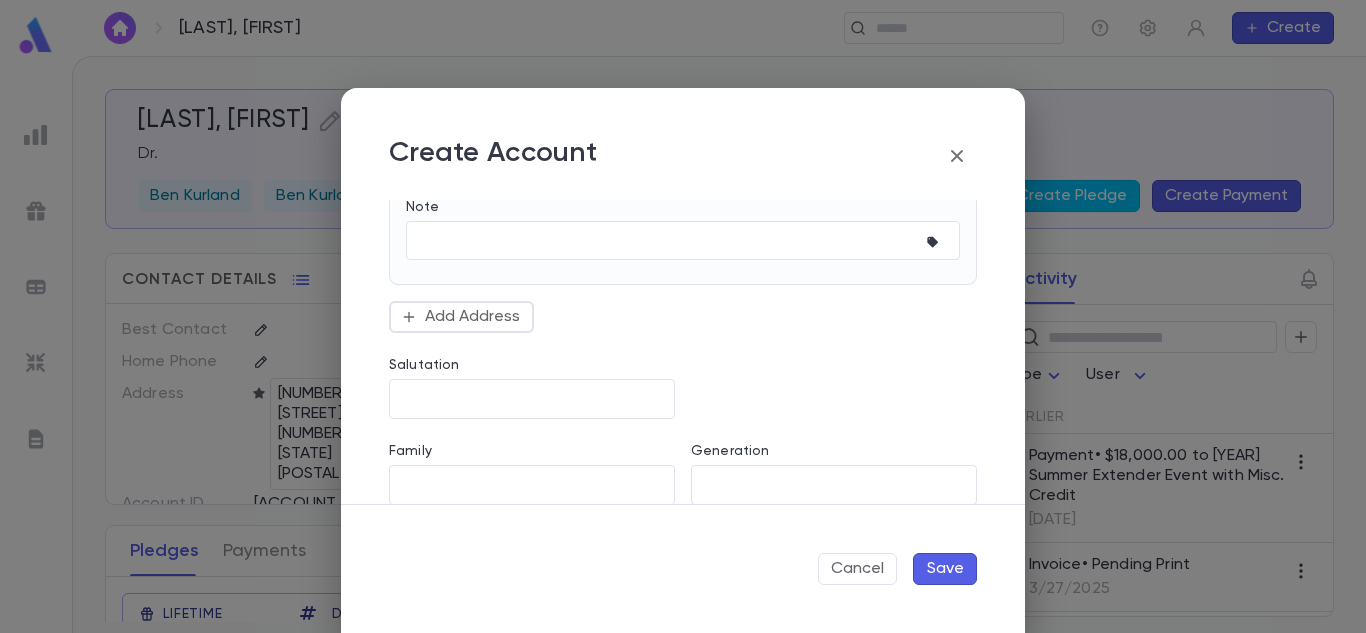 scroll, scrollTop: 1048, scrollLeft: 0, axis: vertical 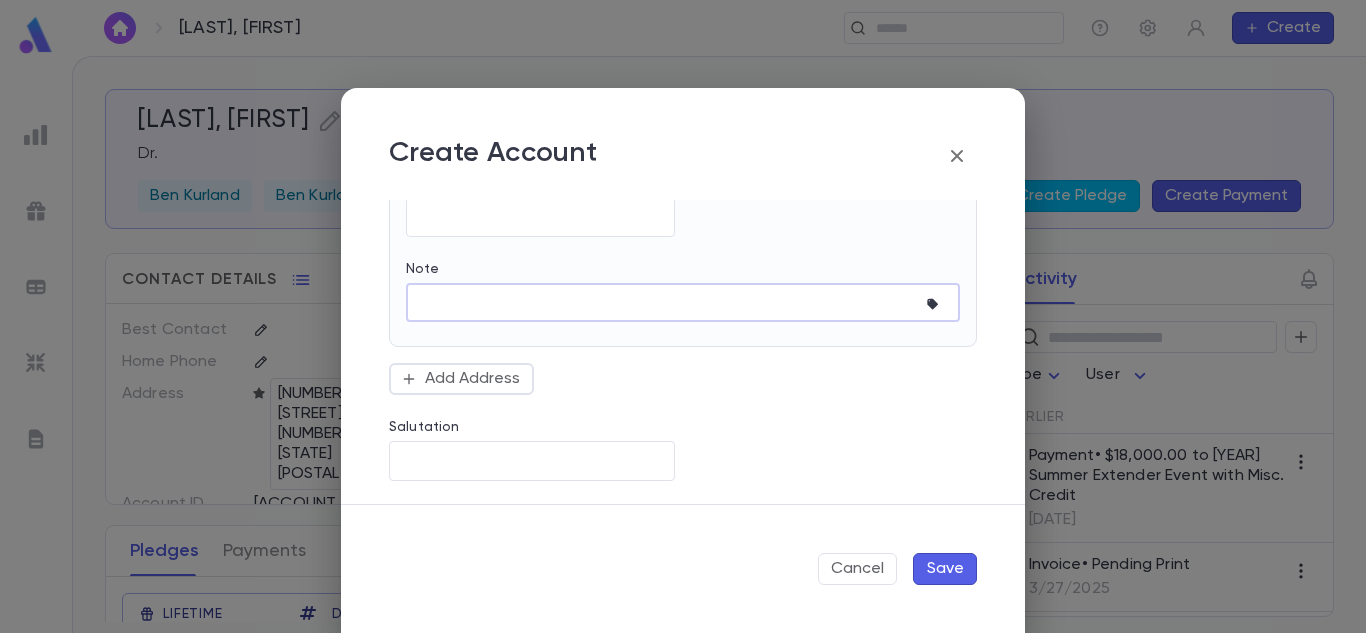 click on "Note" at bounding box center (668, 302) 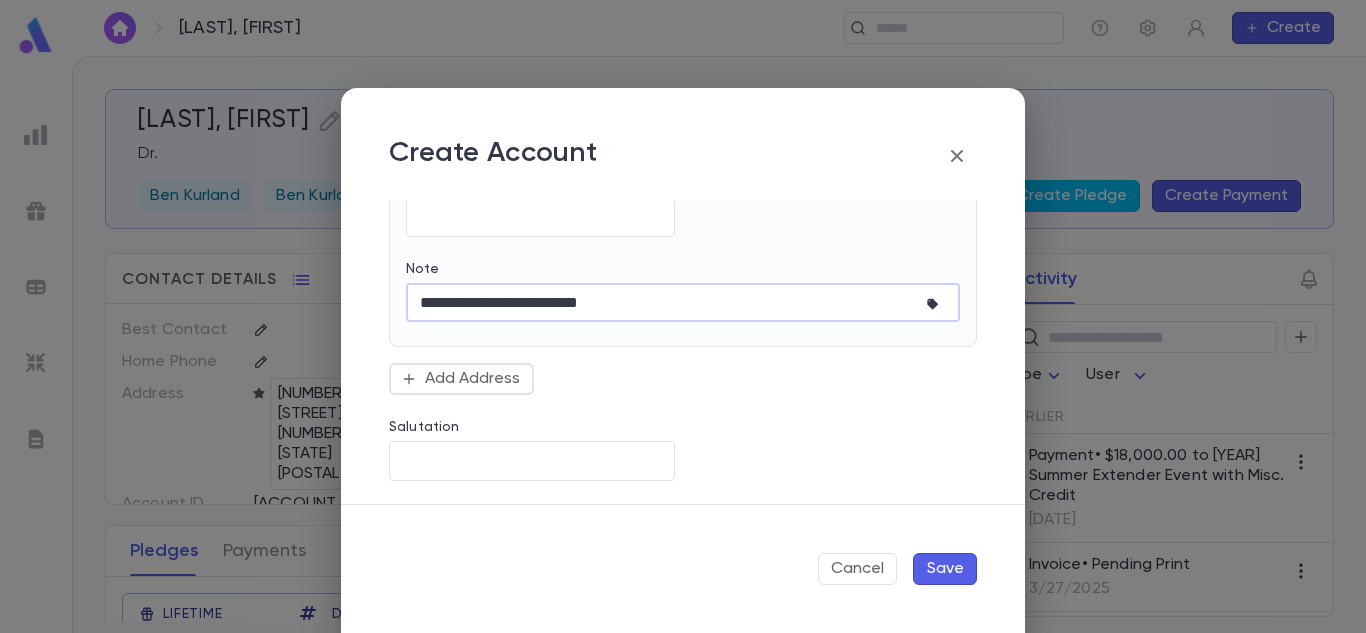 type on "**********" 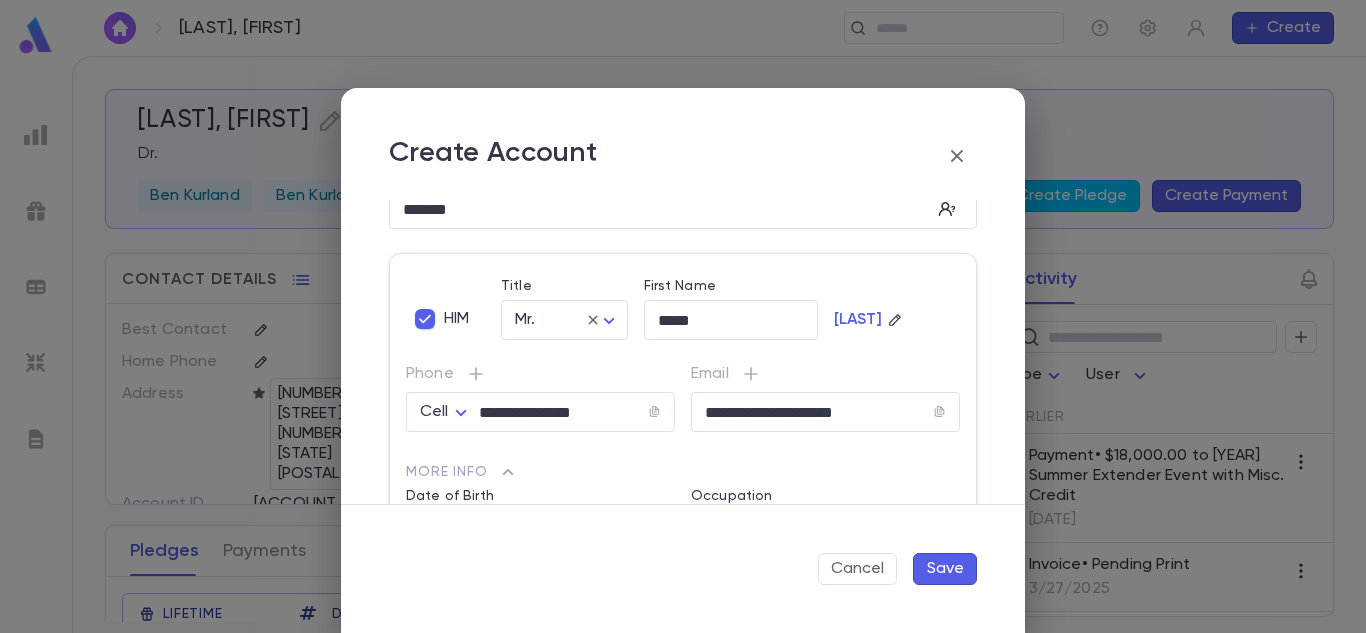 scroll, scrollTop: 0, scrollLeft: 0, axis: both 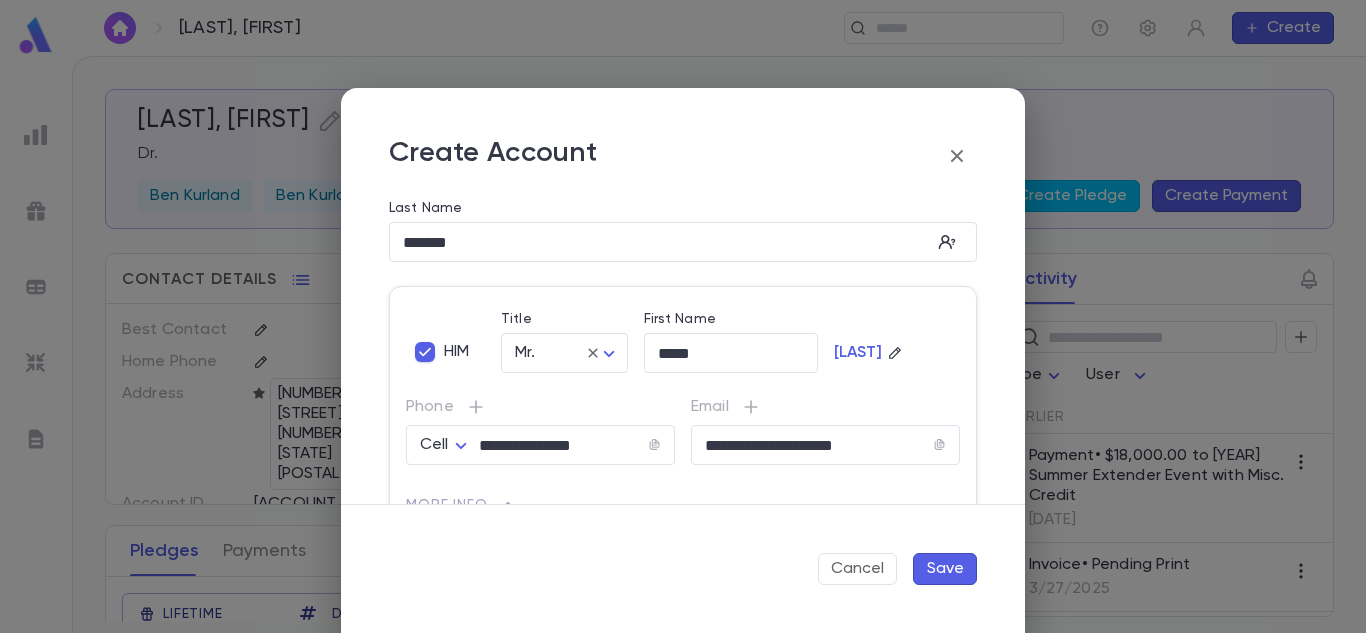 click on "Save" at bounding box center (945, 569) 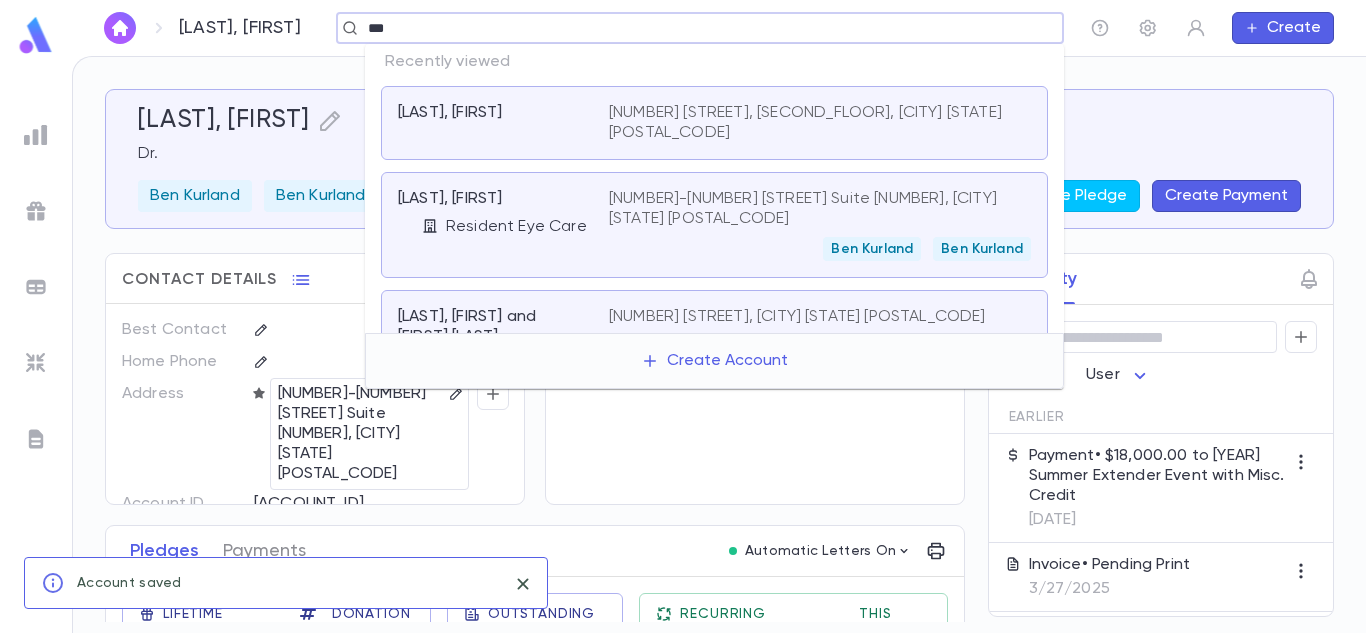 type on "****" 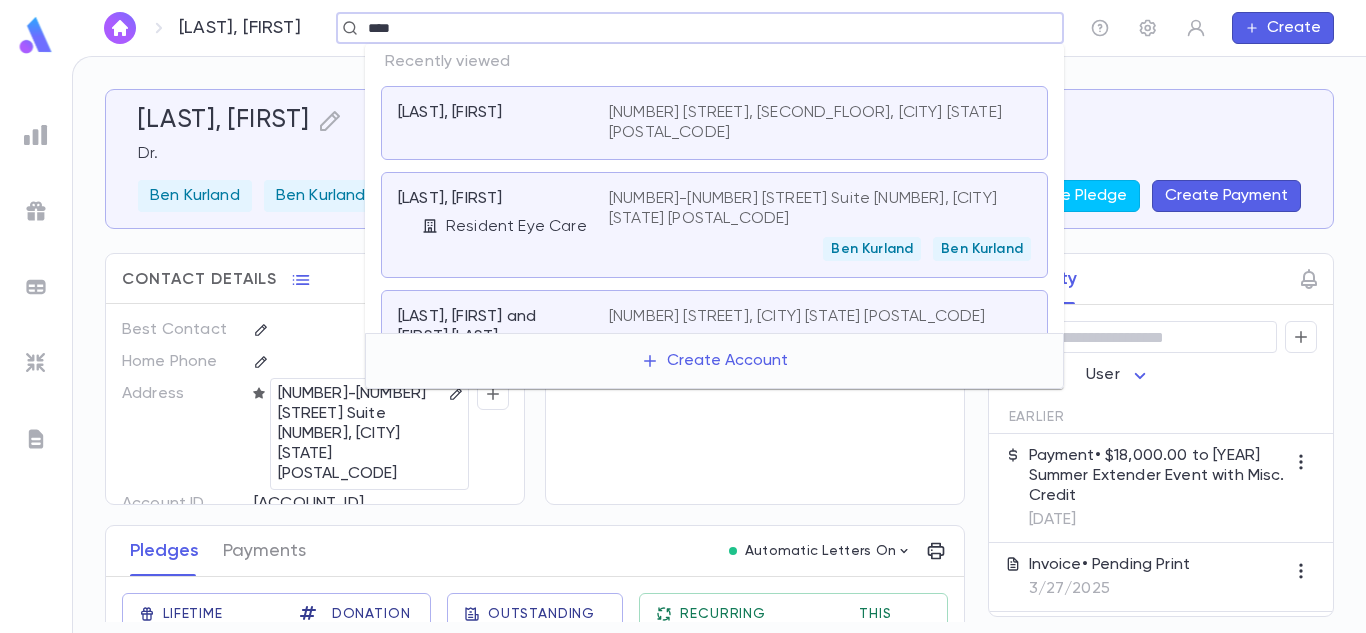 click on "[LAST], [FIRST] [NUMBER] [STREET], [SECOND_FLOOR], [CITY] [STATE] [POSTAL_CODE]" at bounding box center (714, 123) 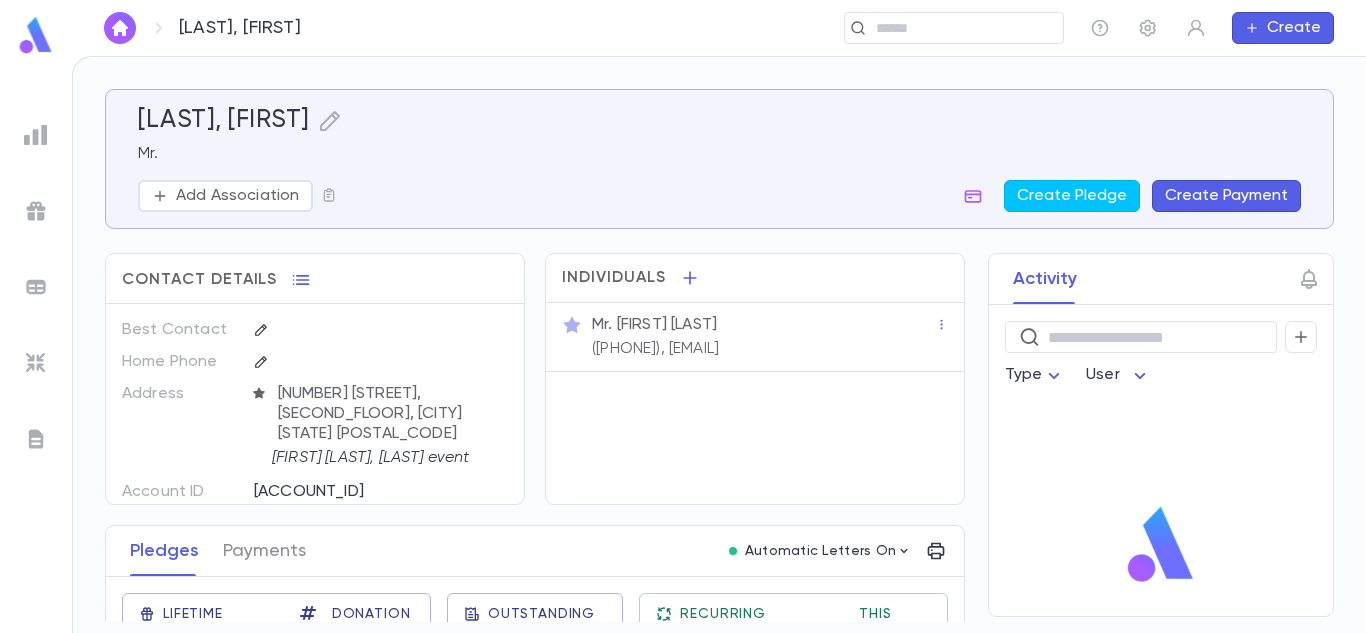 click on "Pledges Payments  Automatic Letters On" at bounding box center (535, 551) 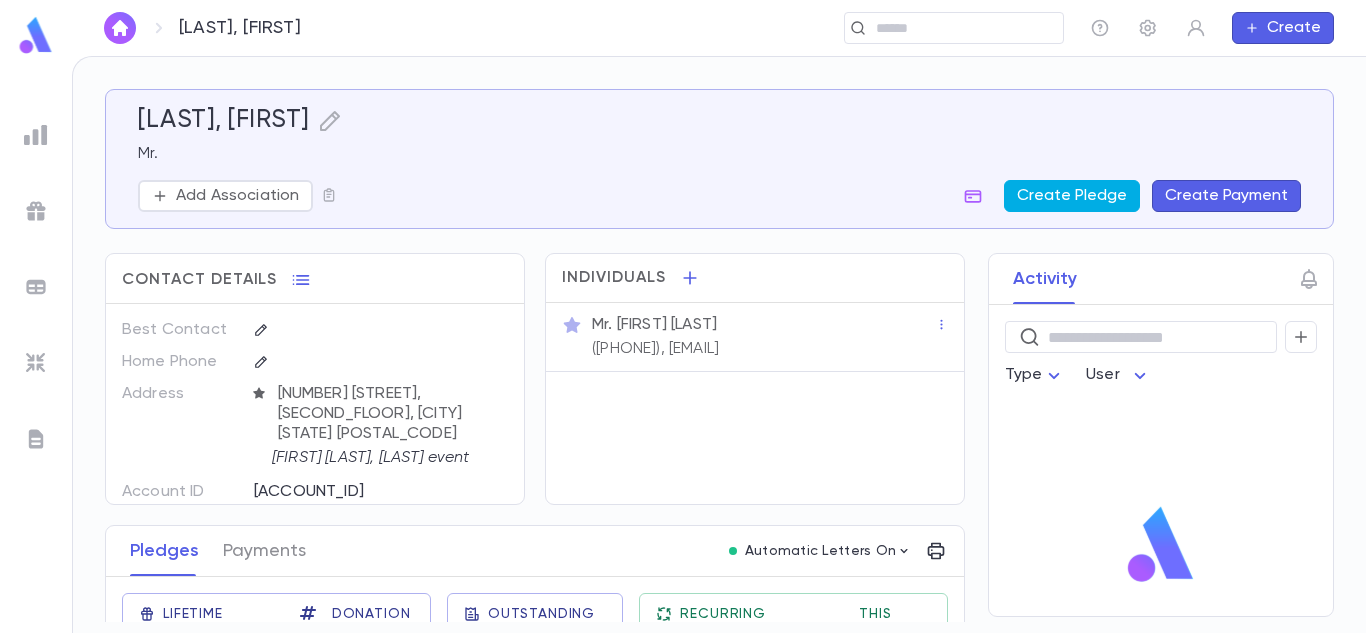 click on "Create Pledge" at bounding box center (1072, 196) 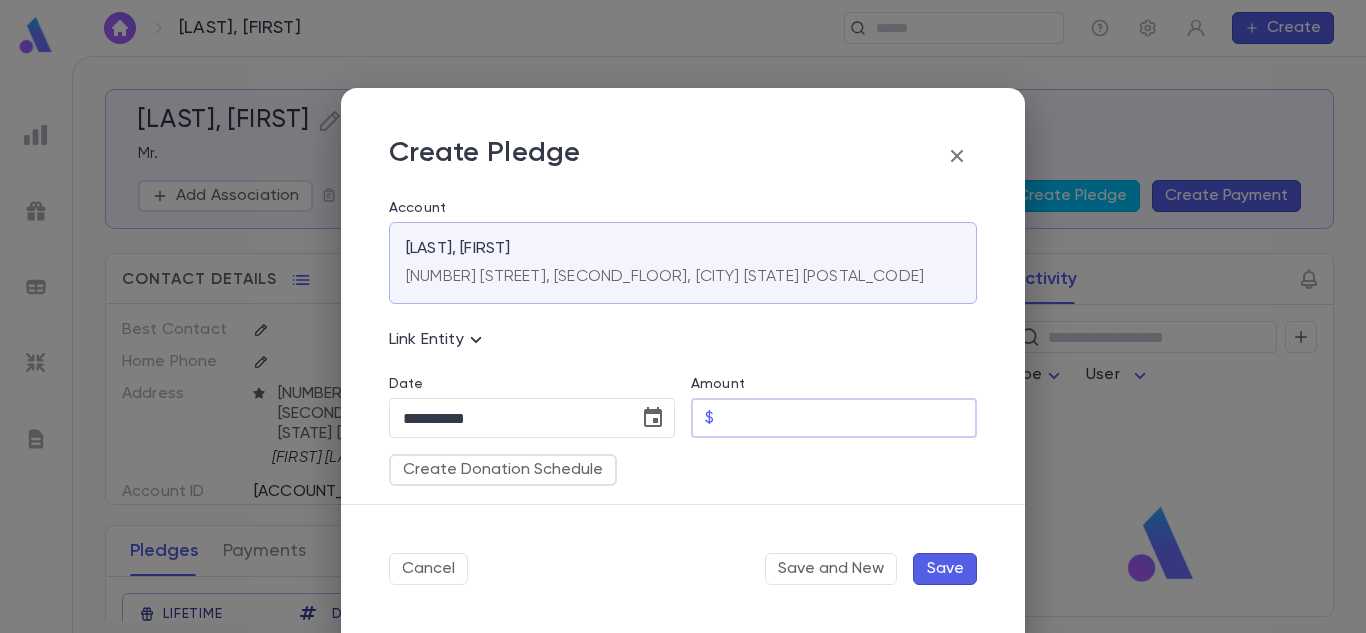 click on "Amount" at bounding box center [849, 418] 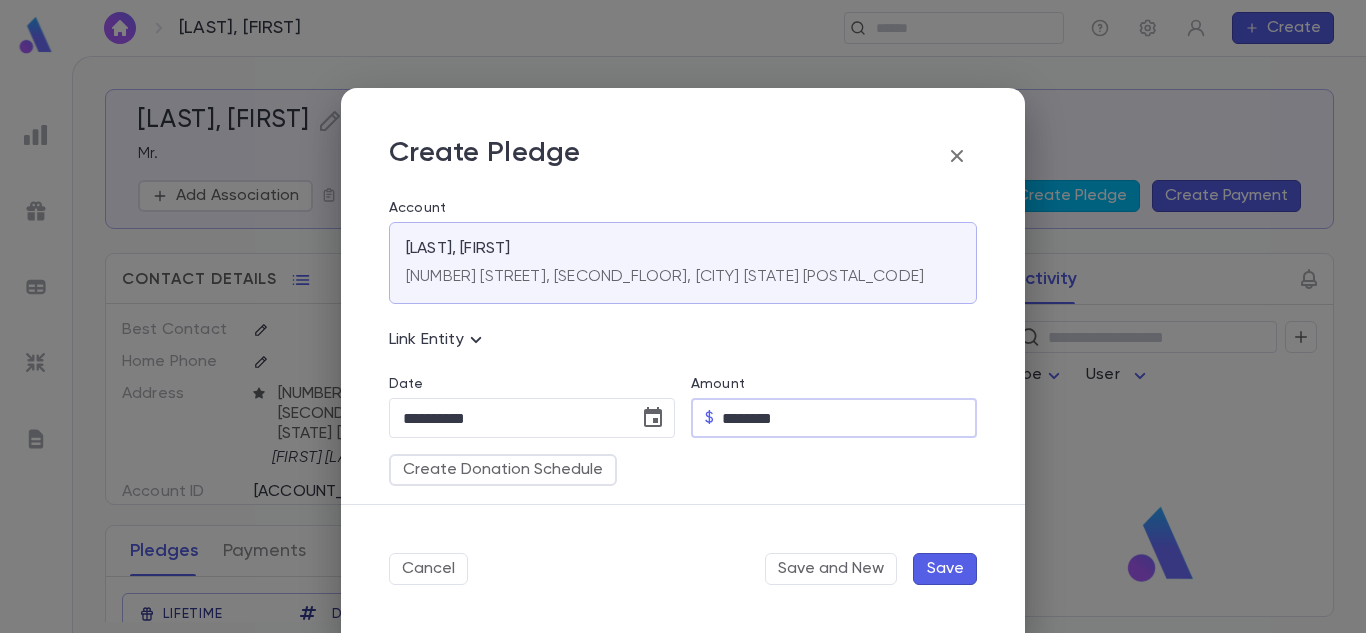 type on "********" 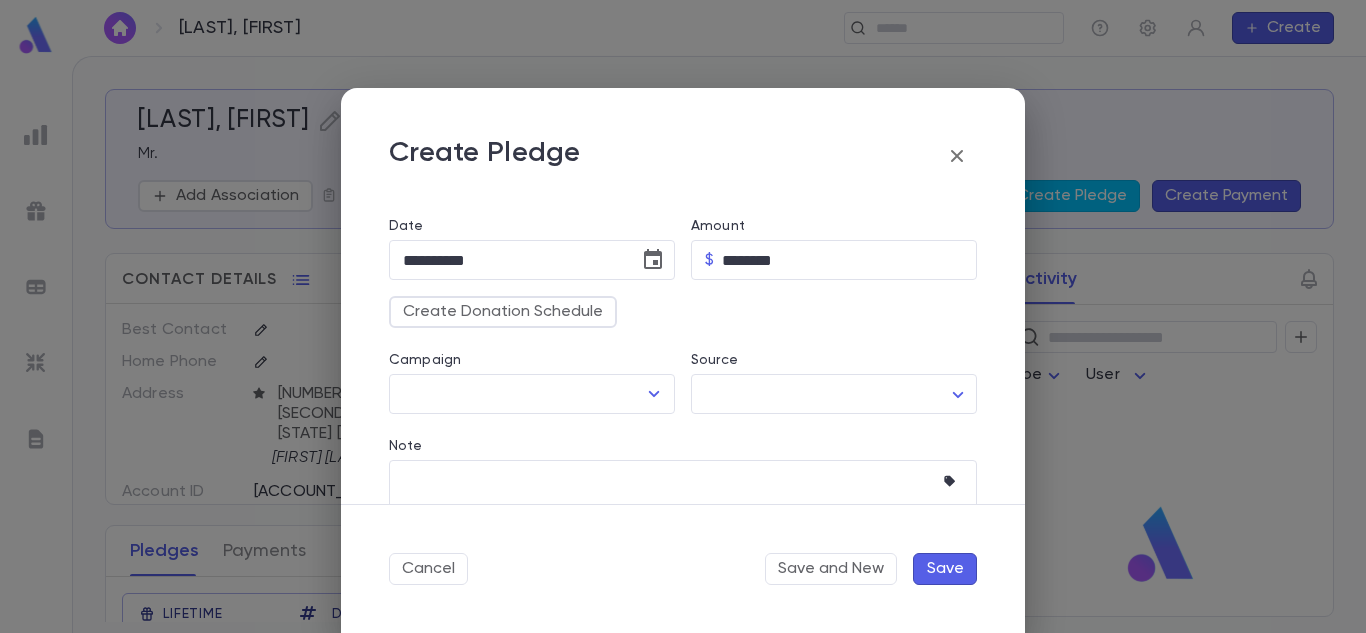 scroll, scrollTop: 169, scrollLeft: 0, axis: vertical 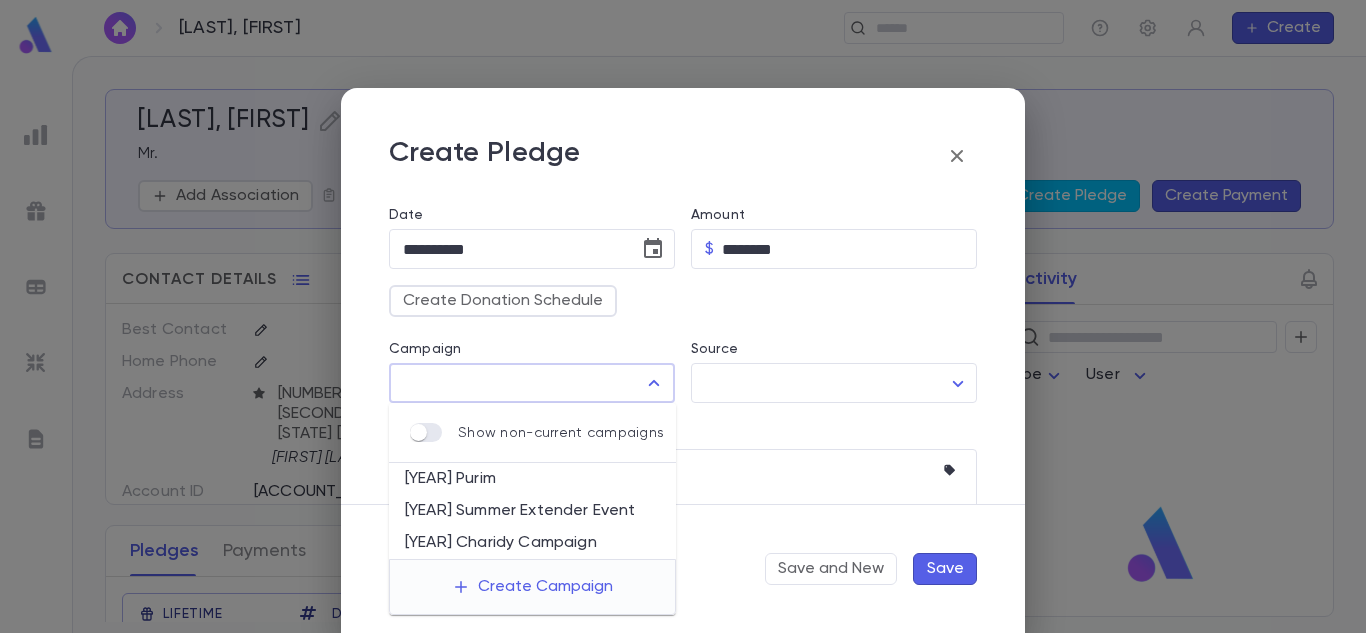 click on "Campaign" at bounding box center [517, 383] 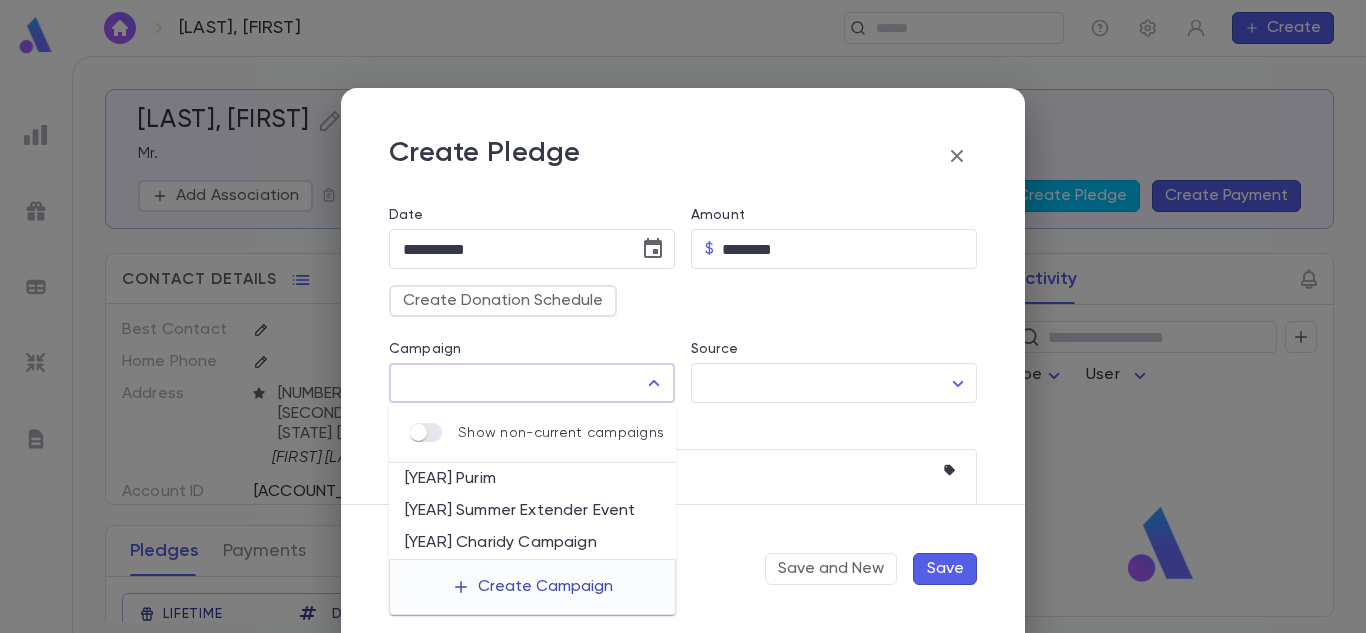 click on "Create Campaign" at bounding box center [532, 587] 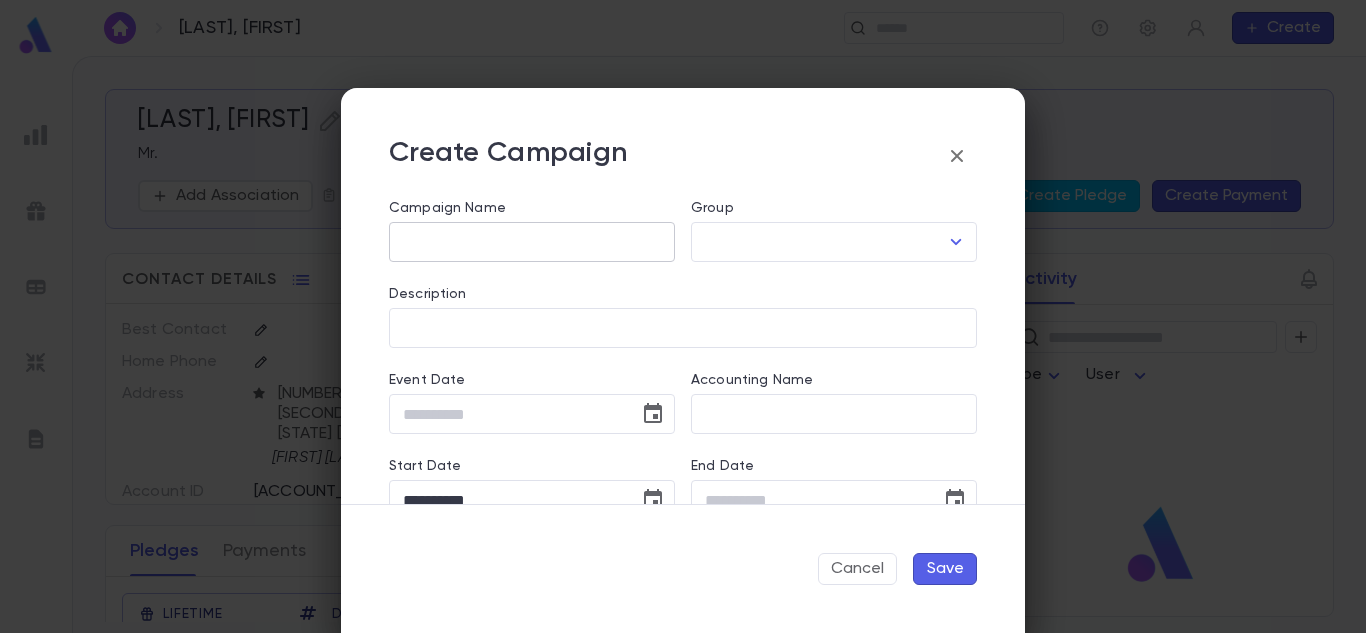 click on "Campaign Name" at bounding box center (532, 242) 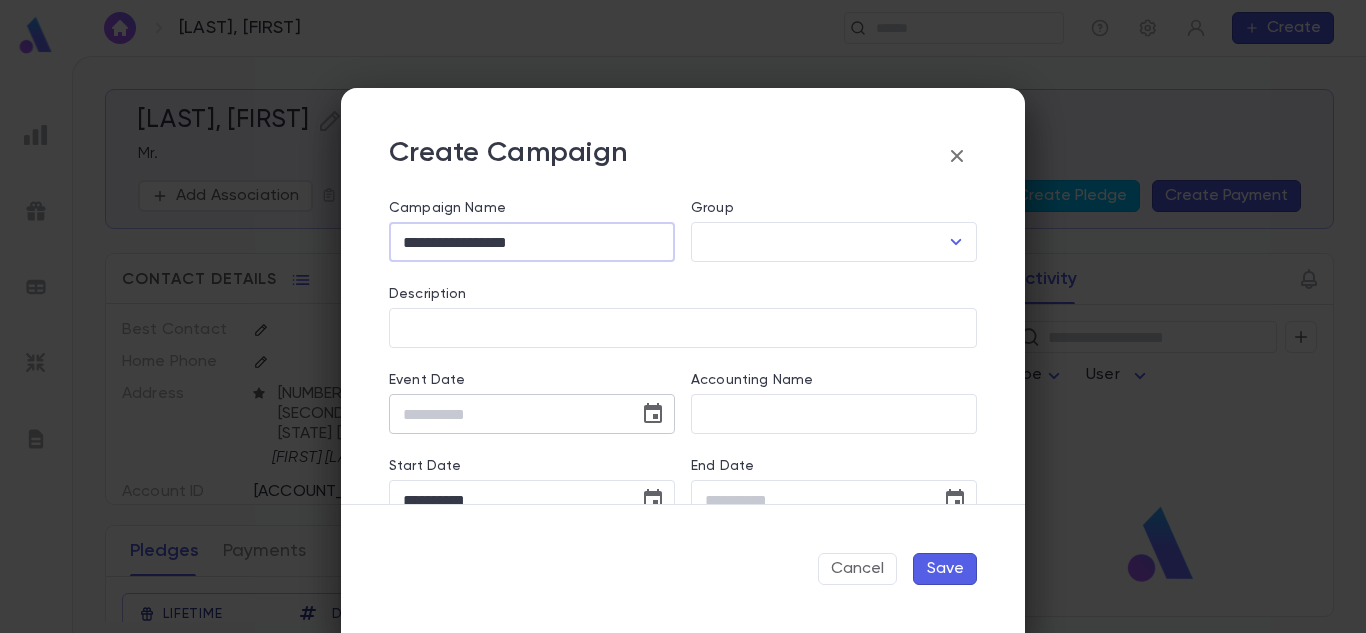 type on "**********" 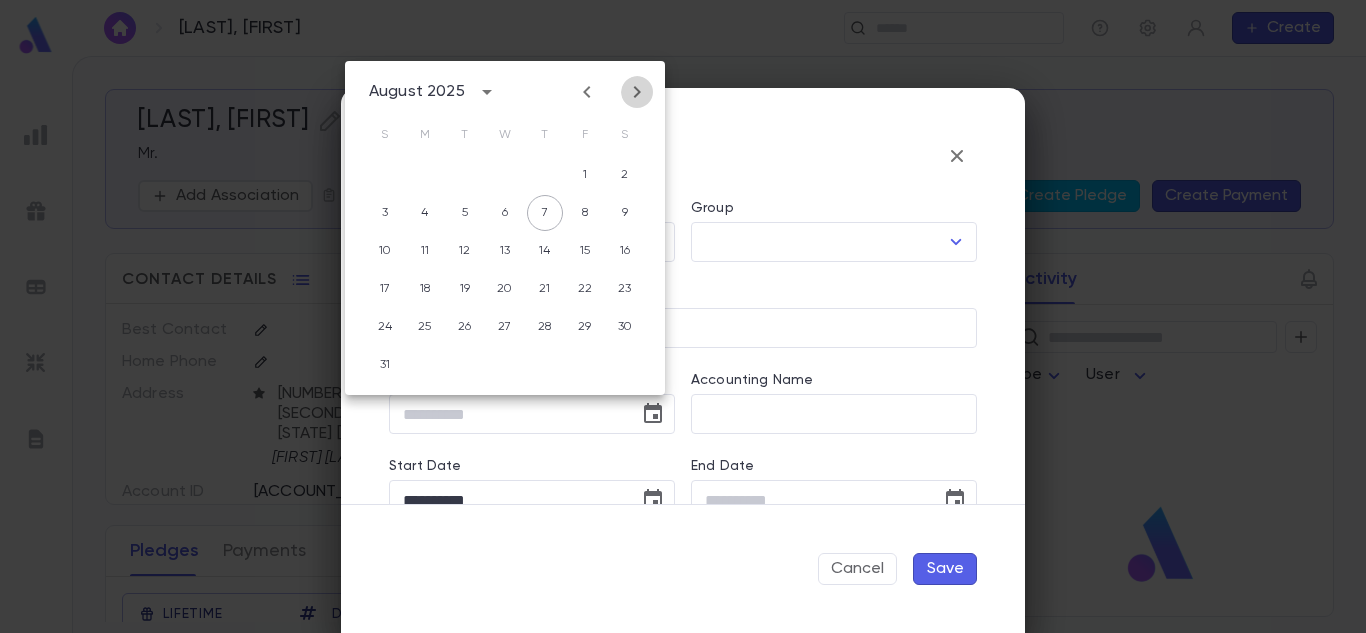 click 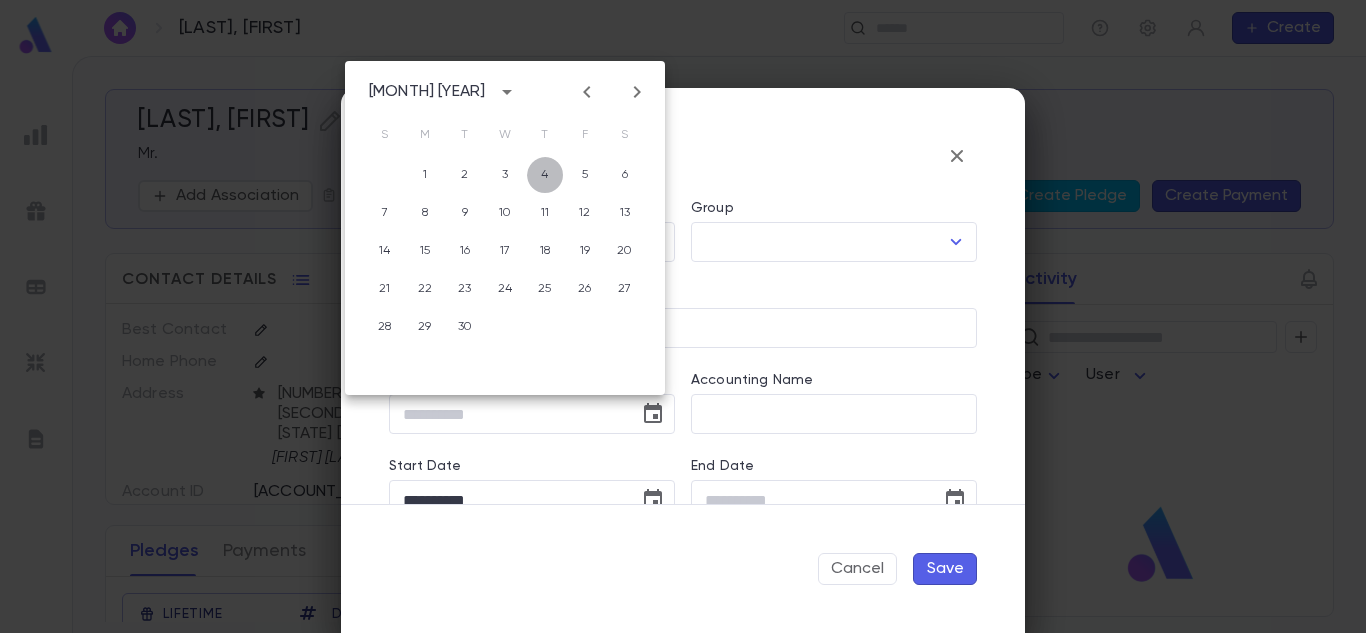 click on "4" at bounding box center [545, 175] 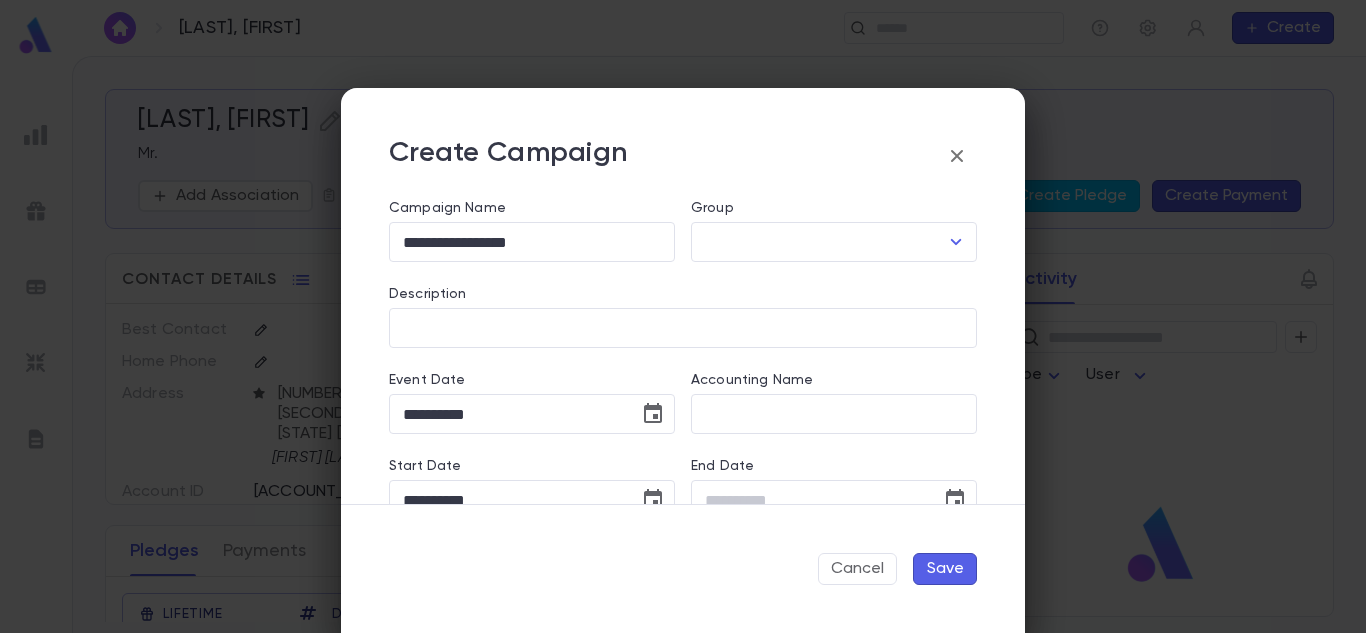 scroll, scrollTop: 40, scrollLeft: 0, axis: vertical 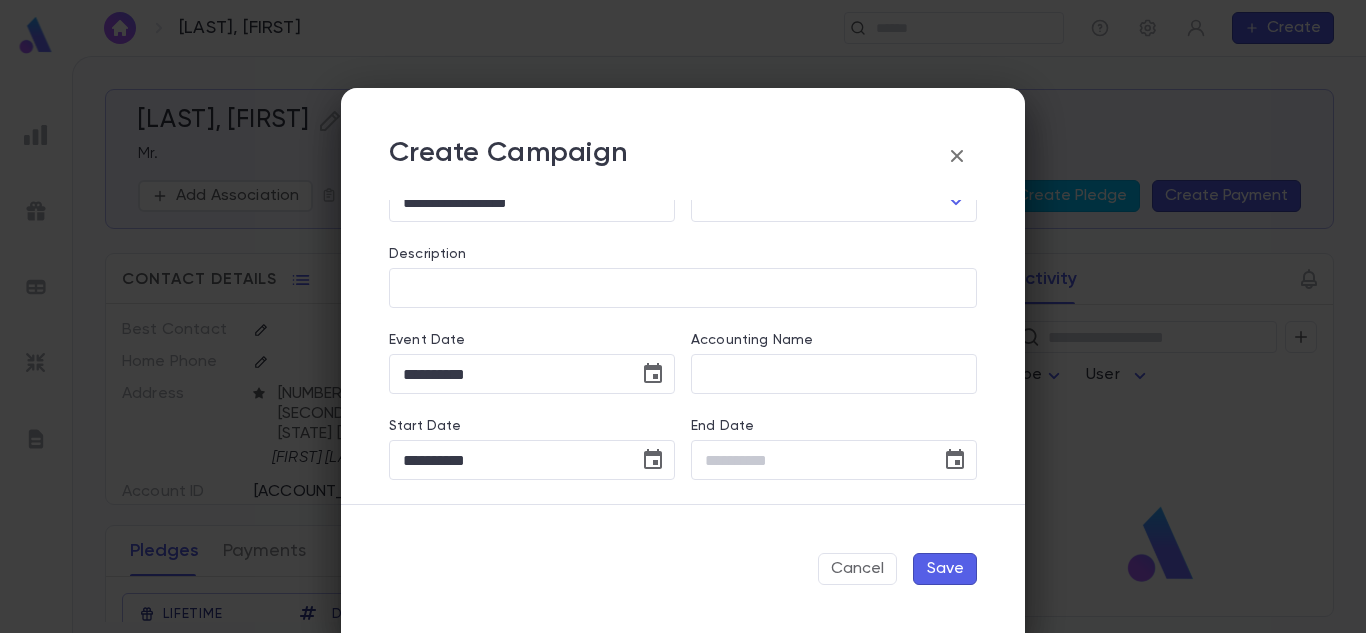 click on "Save" at bounding box center (945, 569) 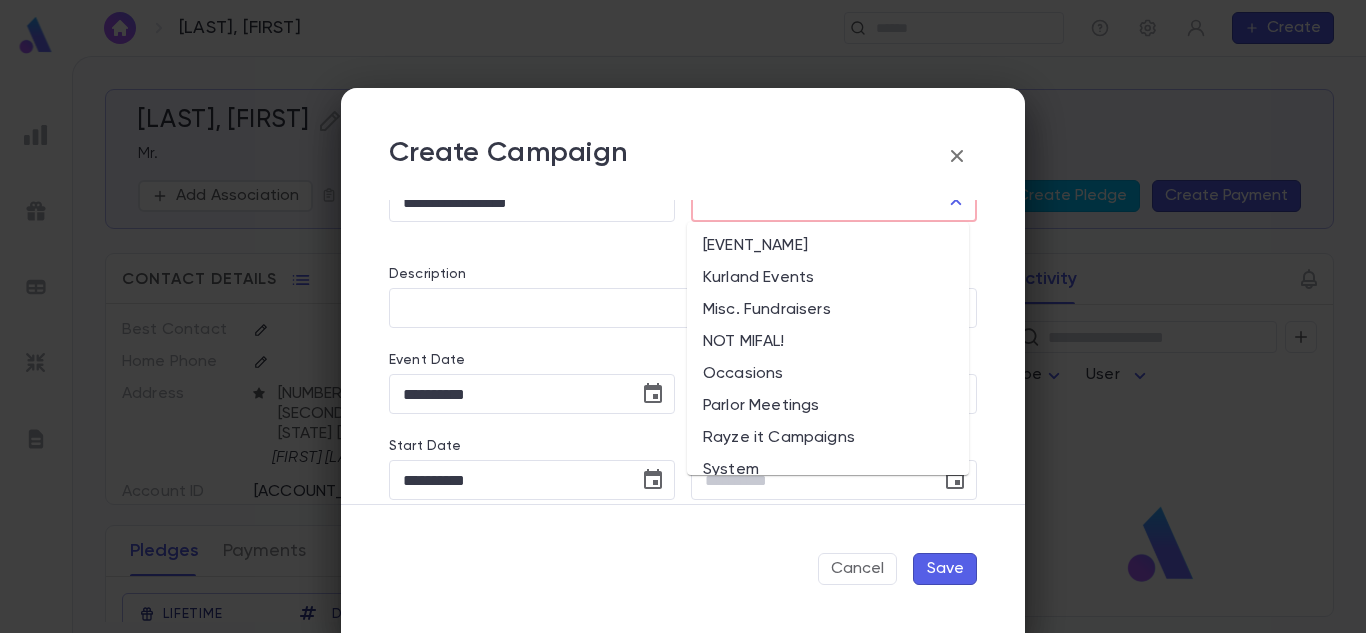 click on "Group" at bounding box center (819, 202) 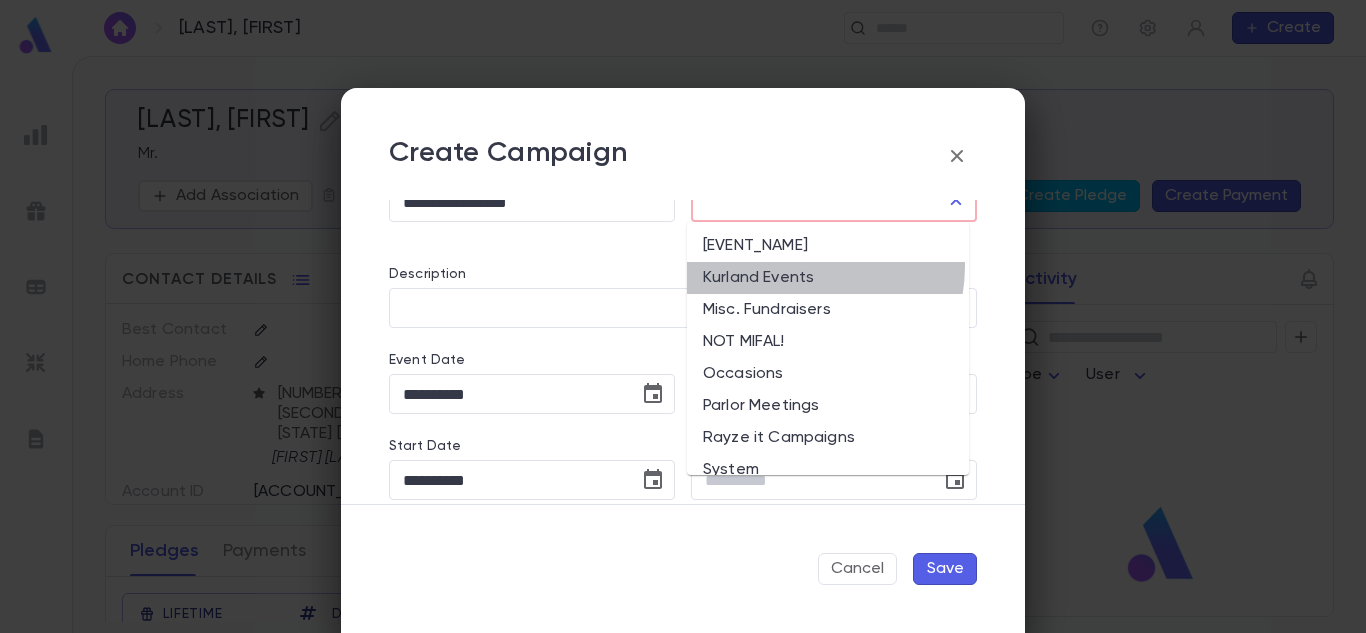 click on "Kurland Events" at bounding box center [828, 278] 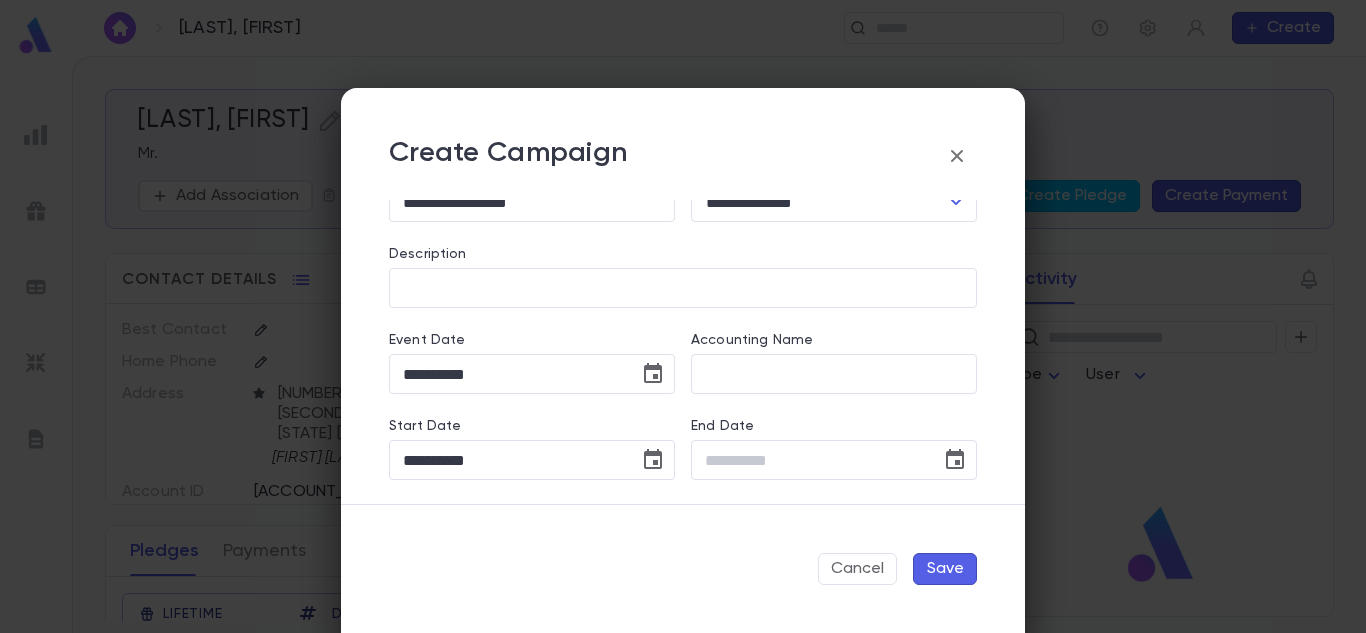 click on "Save" at bounding box center (945, 569) 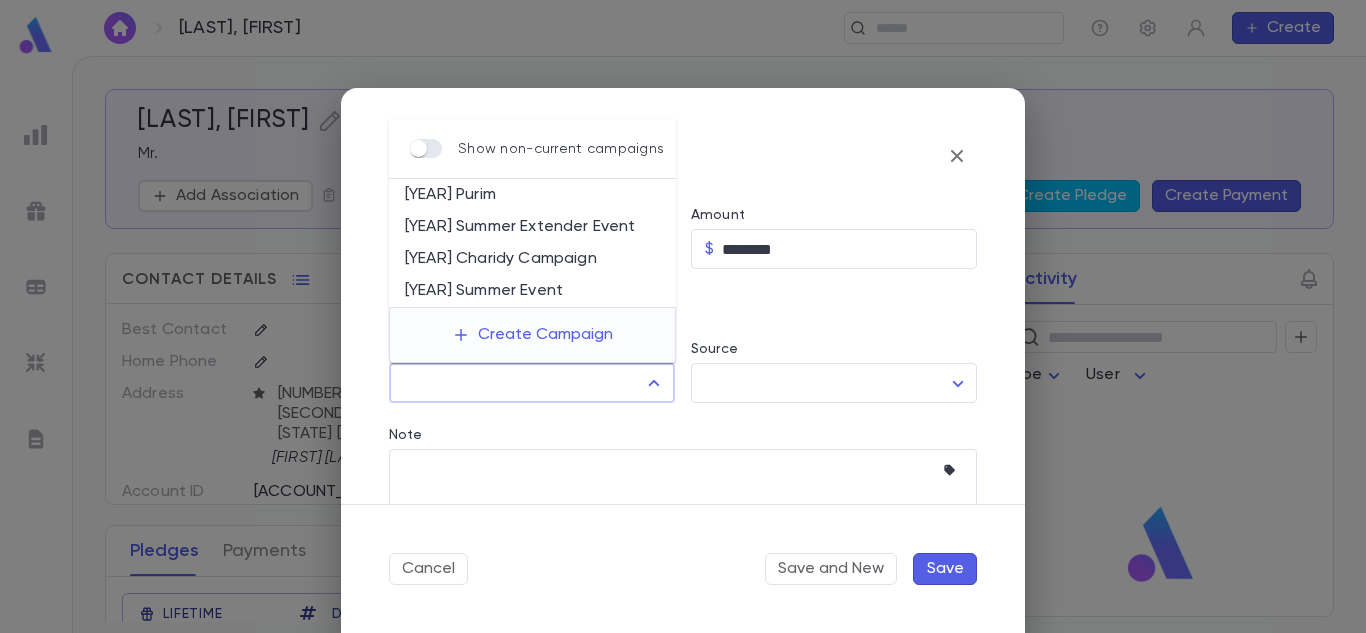 click on "Campaign" at bounding box center [517, 383] 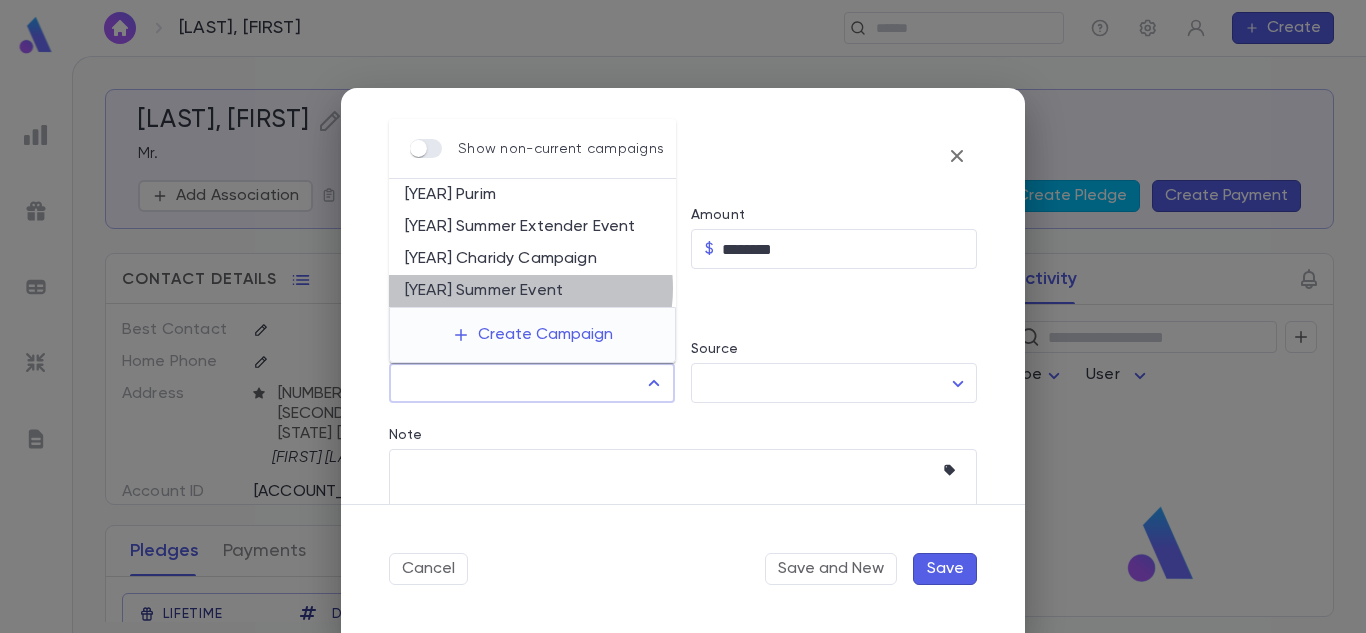 click on "[YEAR] Summer Event" at bounding box center [532, 291] 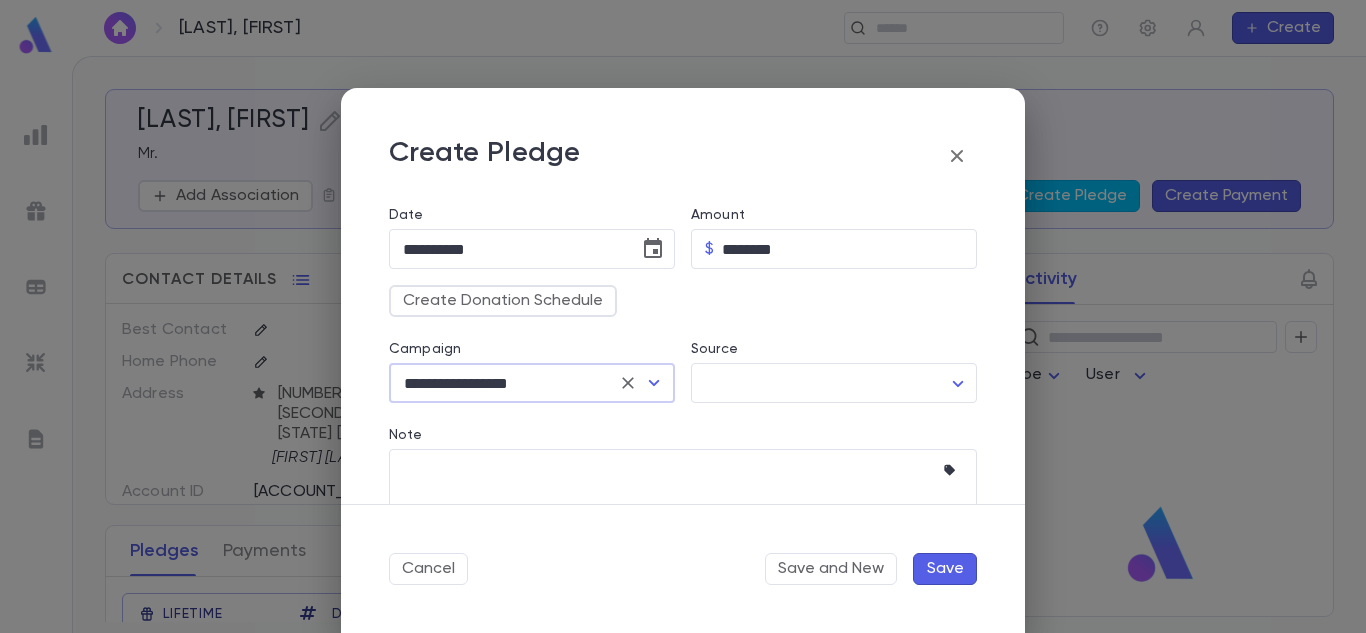 click on "Save" at bounding box center [945, 569] 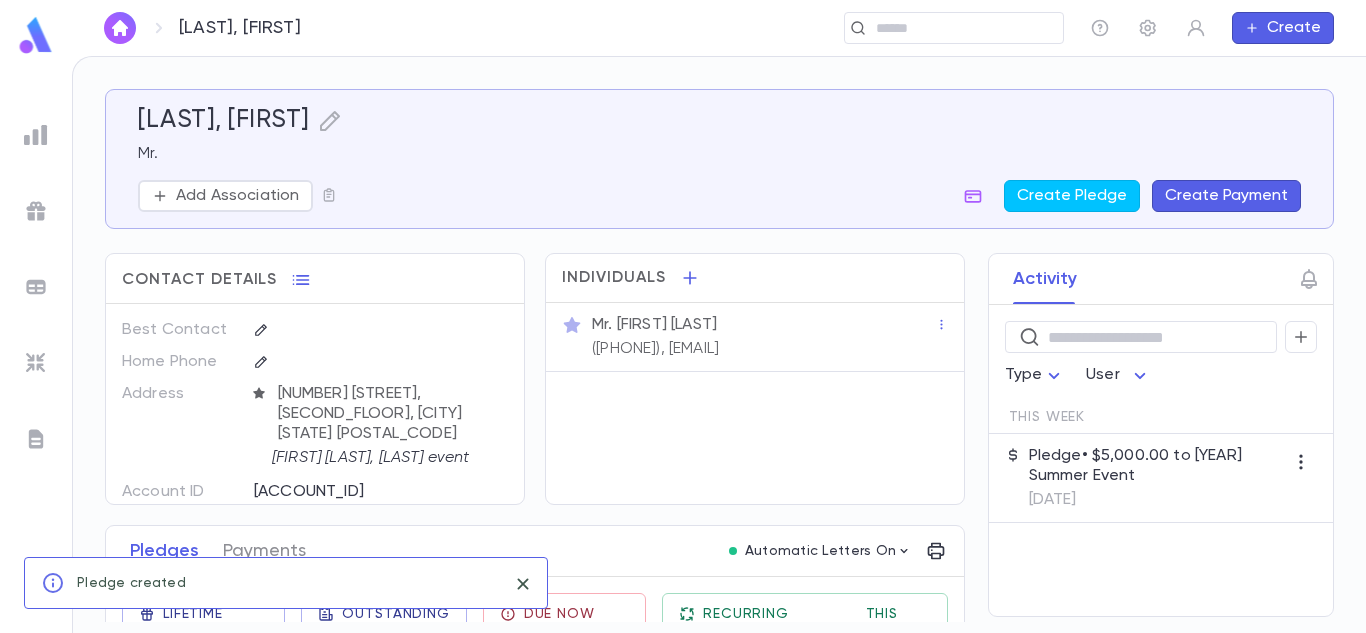 type 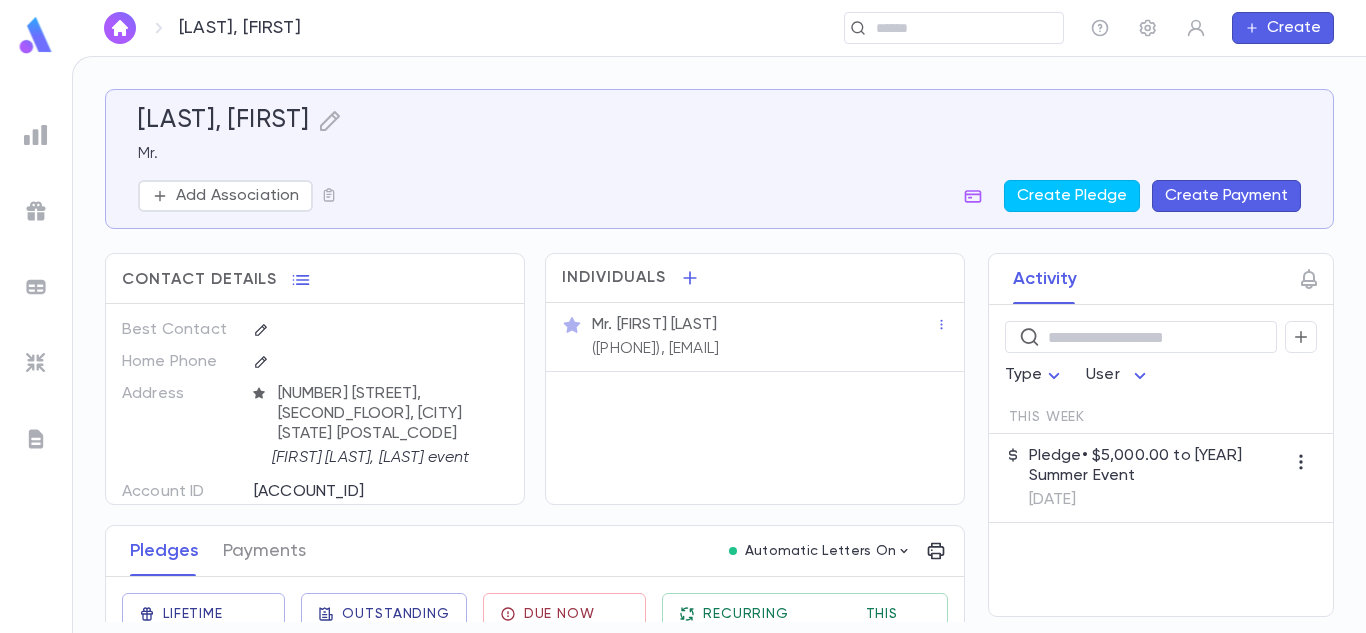 click on "Pledge  • $5,000.00 to [YEAR] Summer Event" at bounding box center [1157, 466] 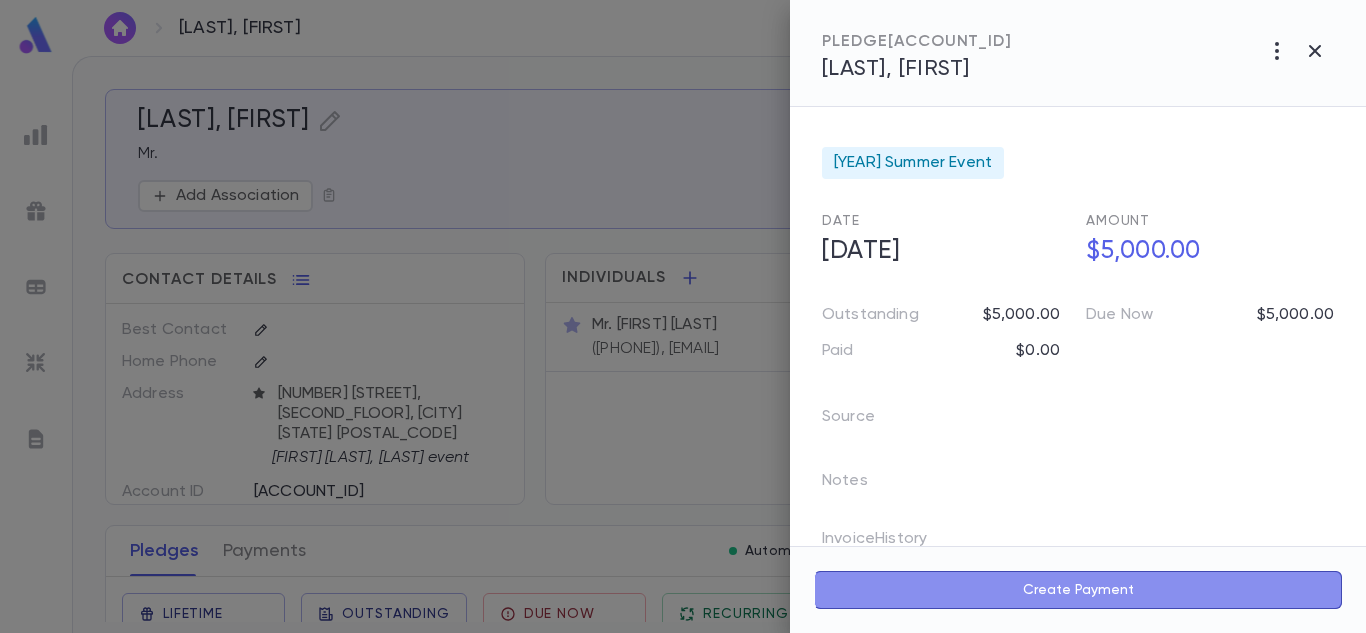 click on "Create Payment" at bounding box center (1078, 590) 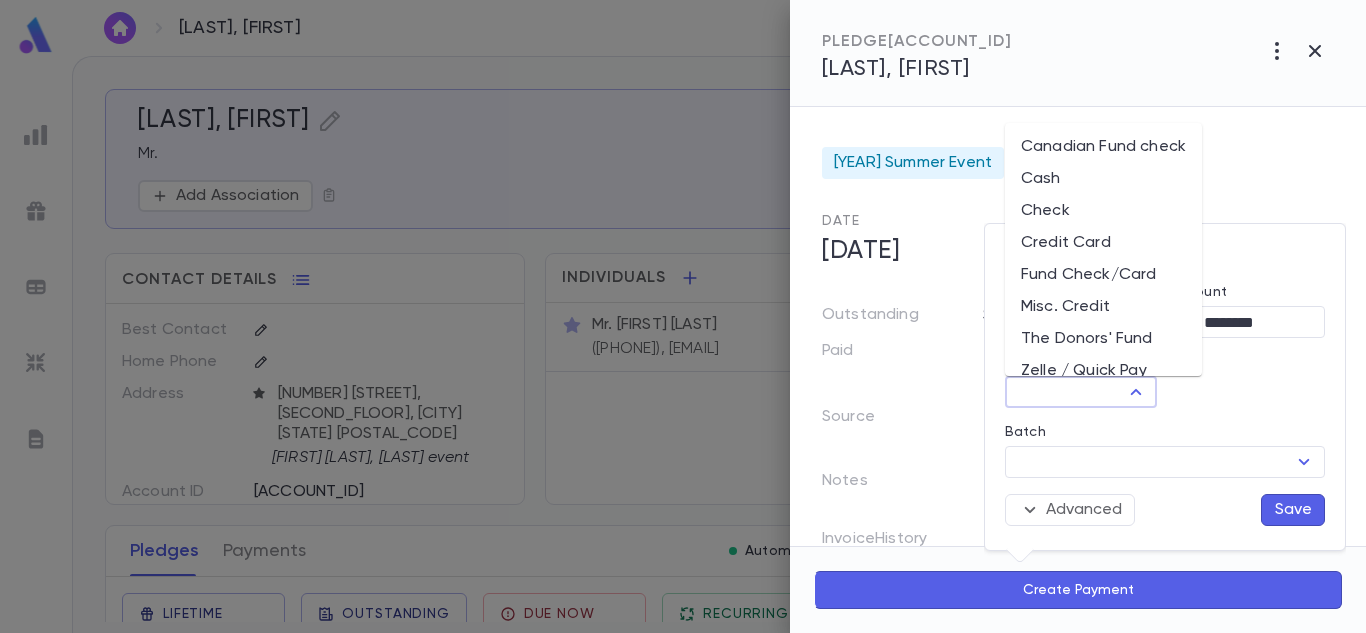 click on "Method" at bounding box center (1064, 392) 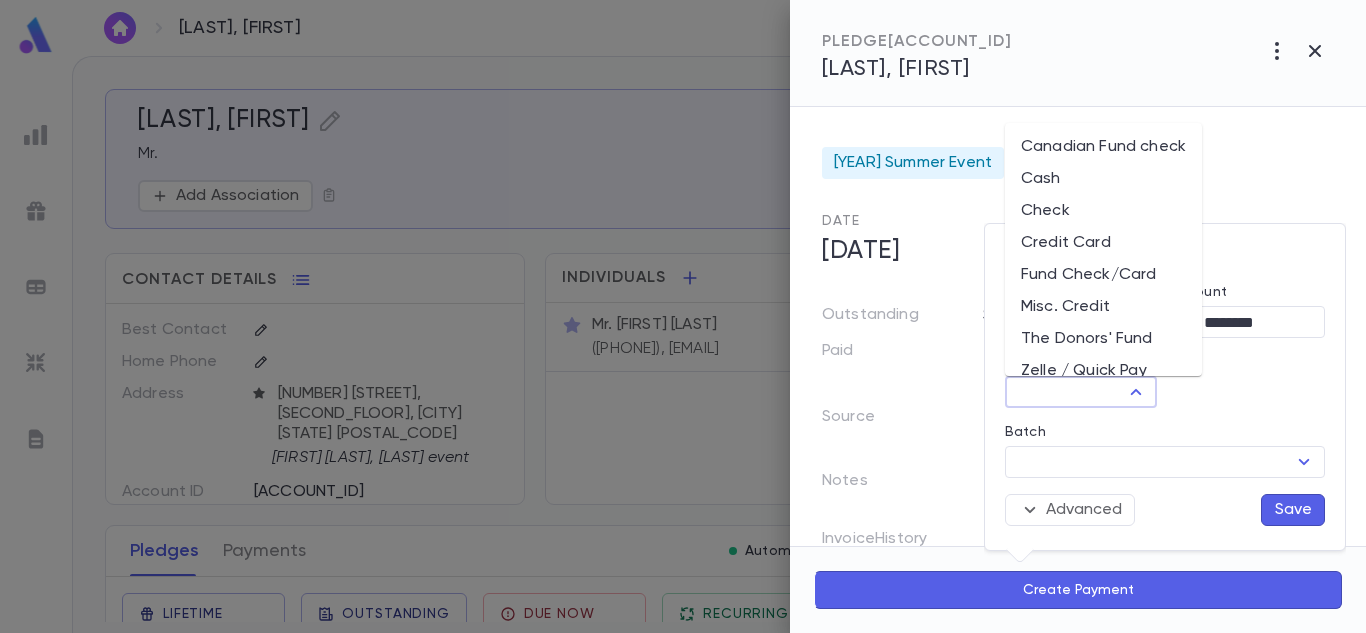 click on "Method" at bounding box center [1064, 392] 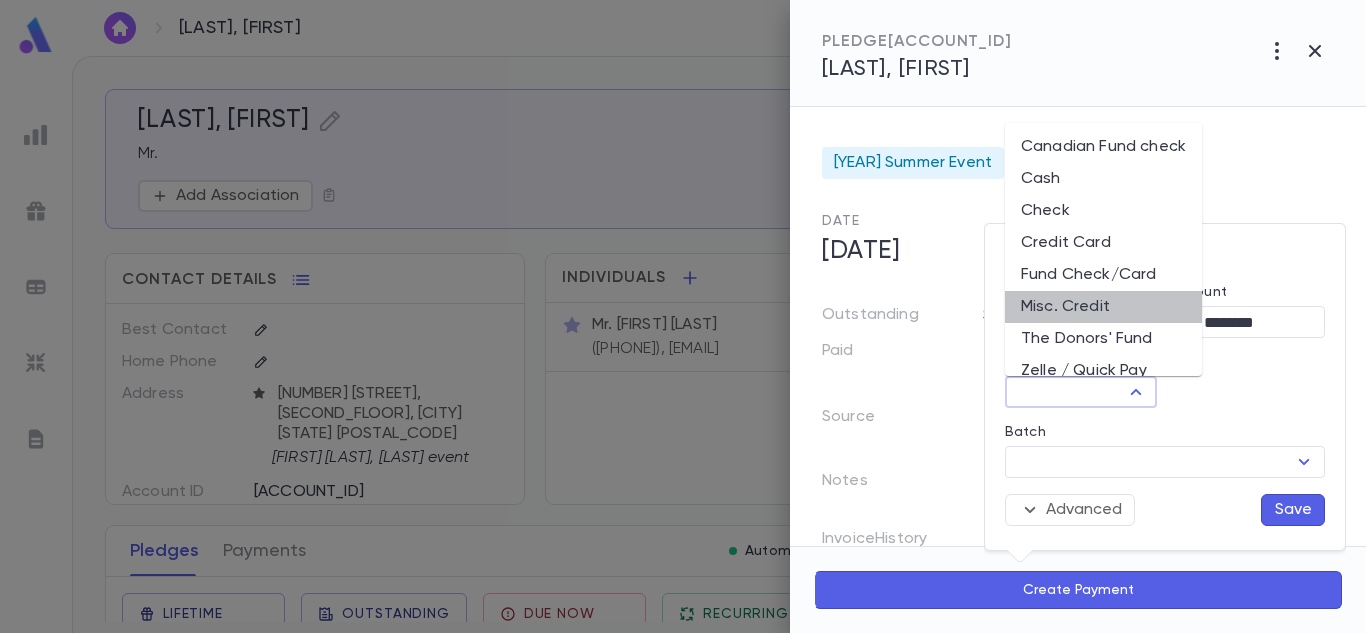click on "Misc. Credit" at bounding box center (1103, 307) 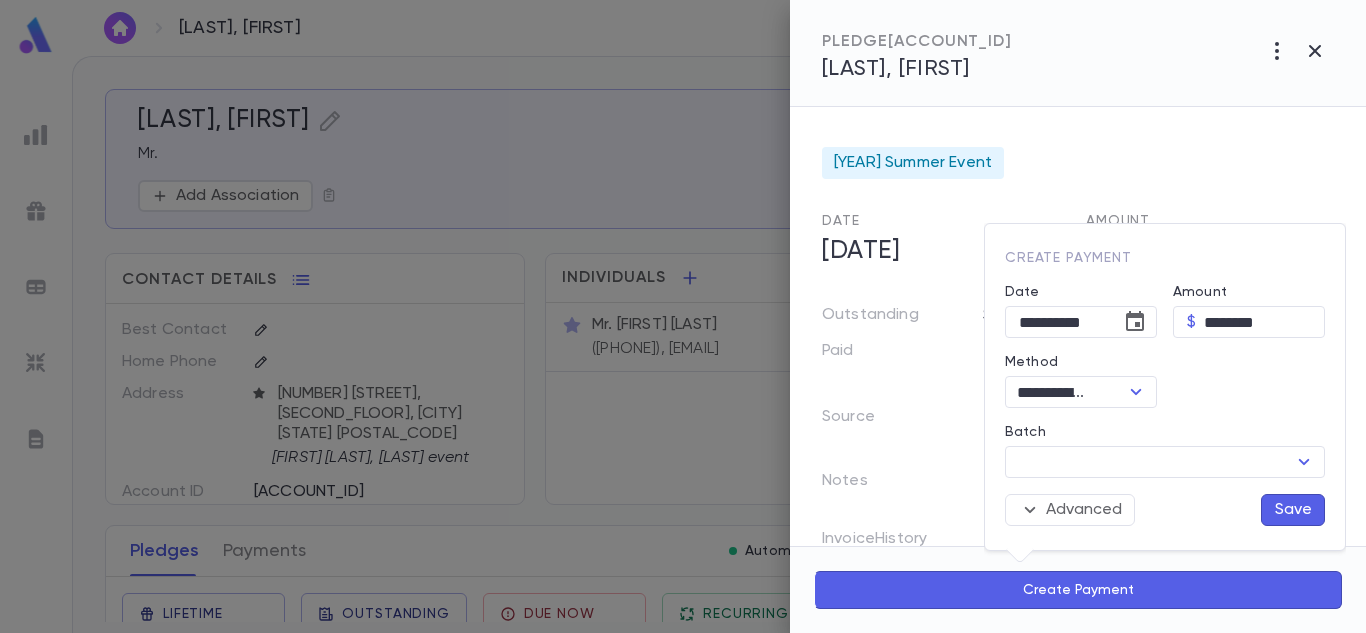 click on "Save" at bounding box center [1293, 510] 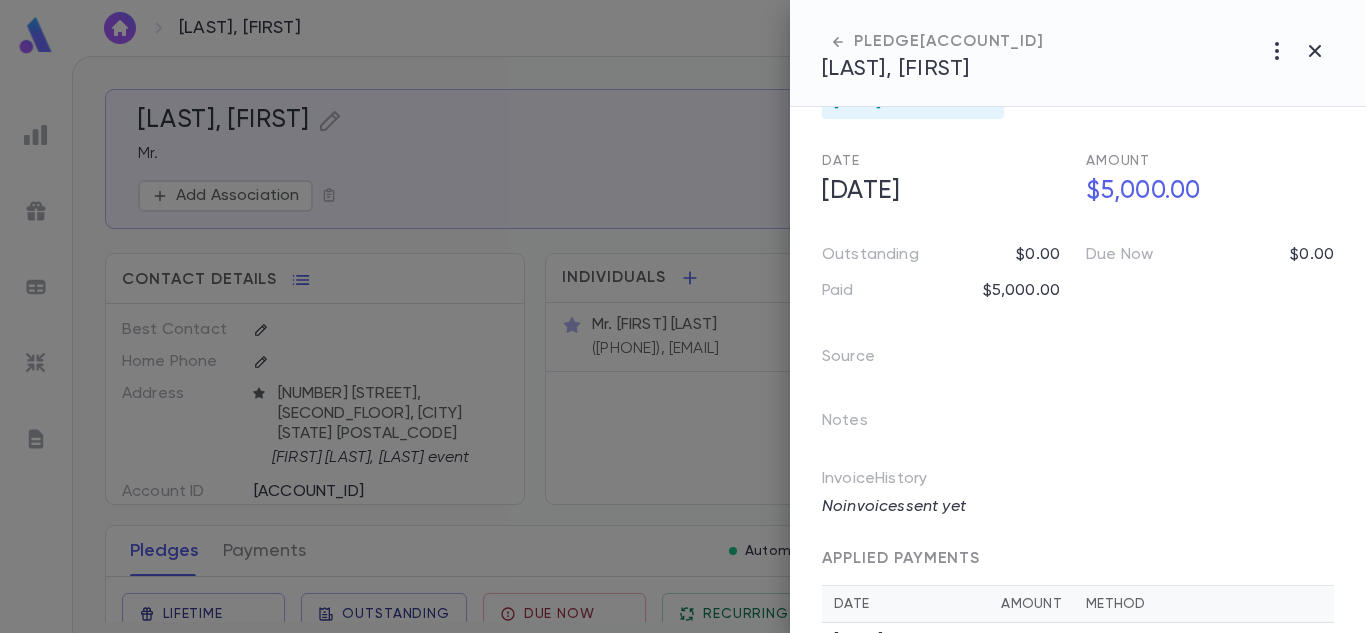 scroll, scrollTop: 118, scrollLeft: 0, axis: vertical 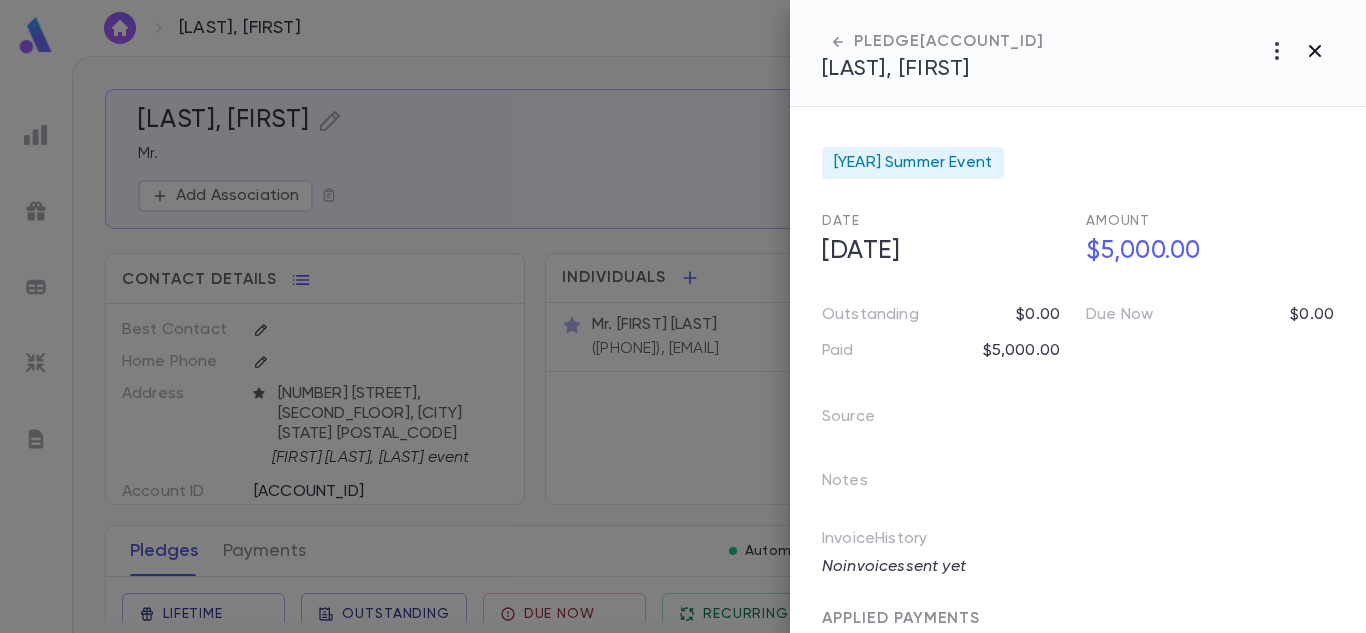click 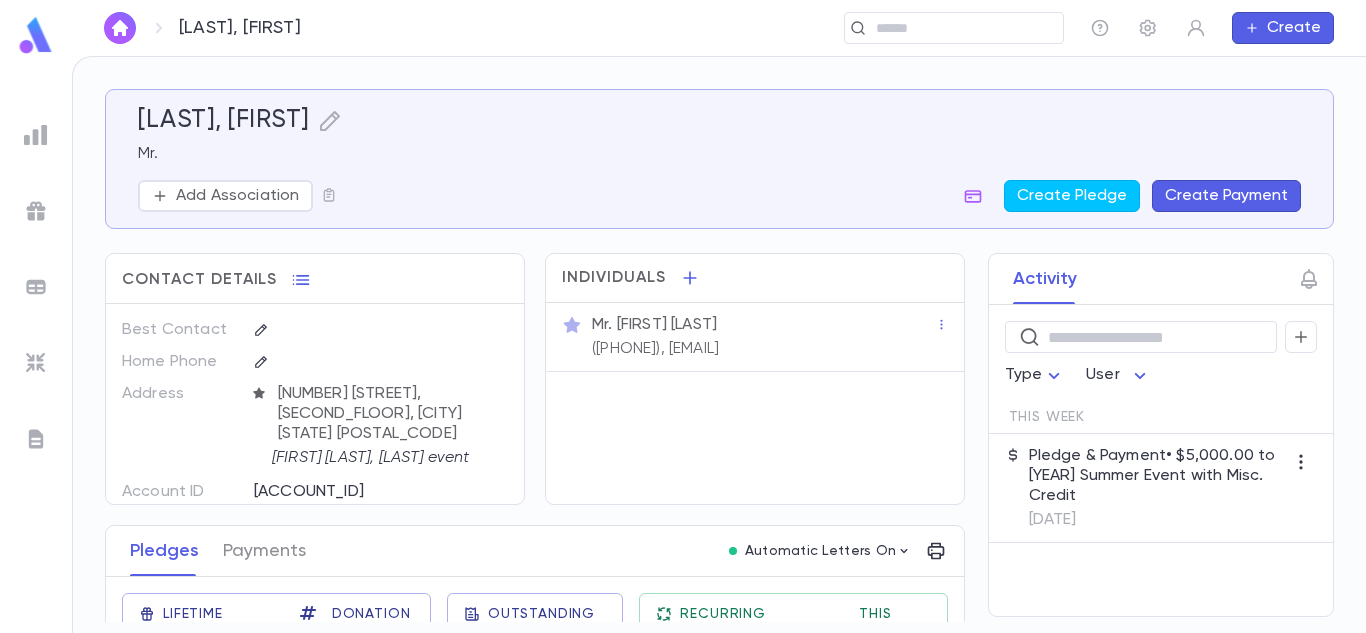 click on "Pledge & Payment  • $5,000.00 to [YEAR] Summer Event with Misc. Credit" at bounding box center (1157, 476) 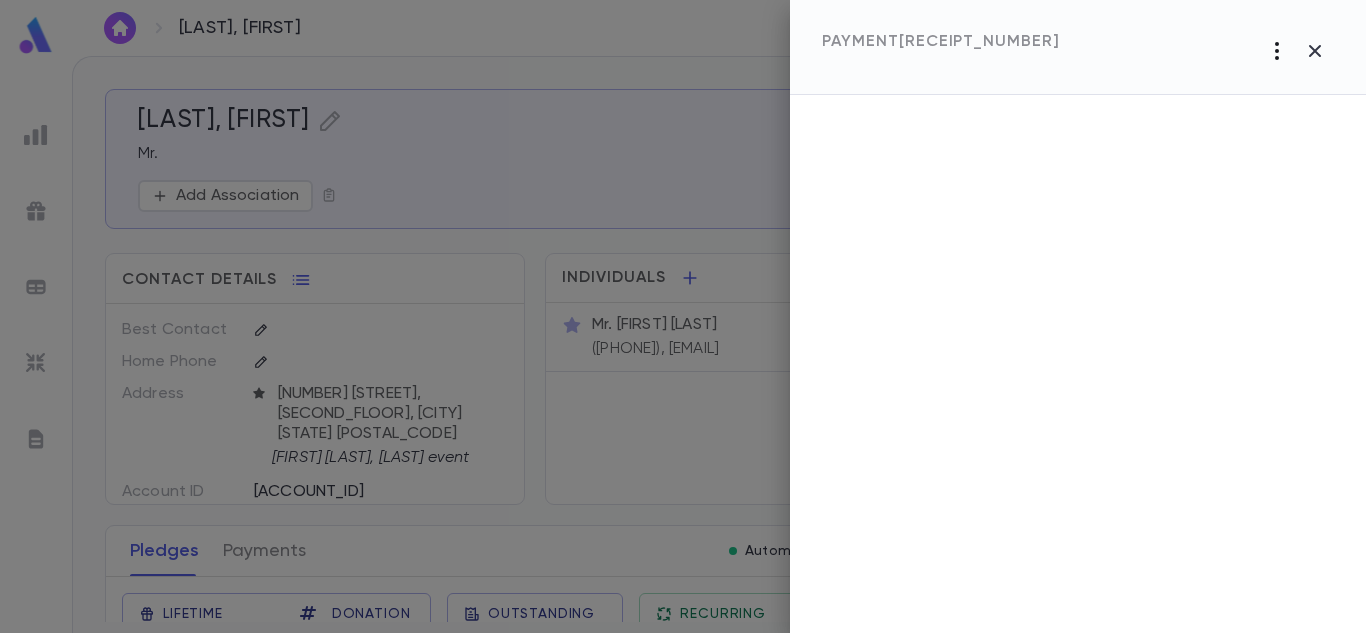 click 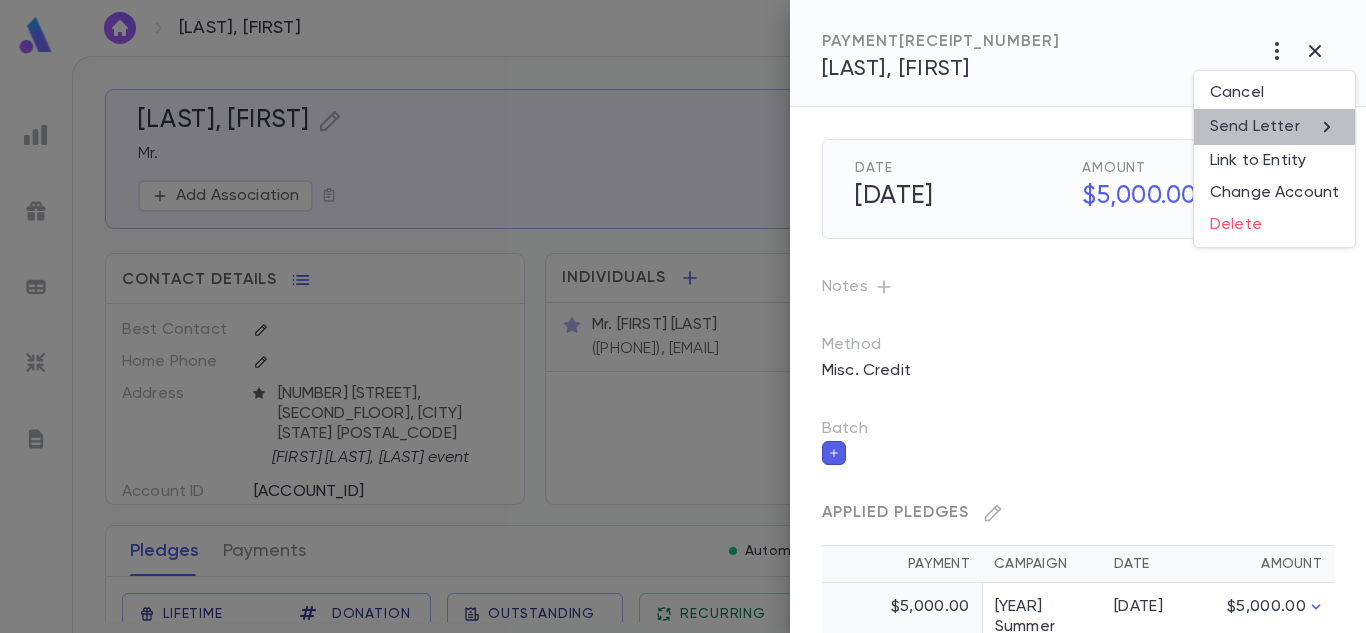 click on "Send    Letter" at bounding box center [1255, 127] 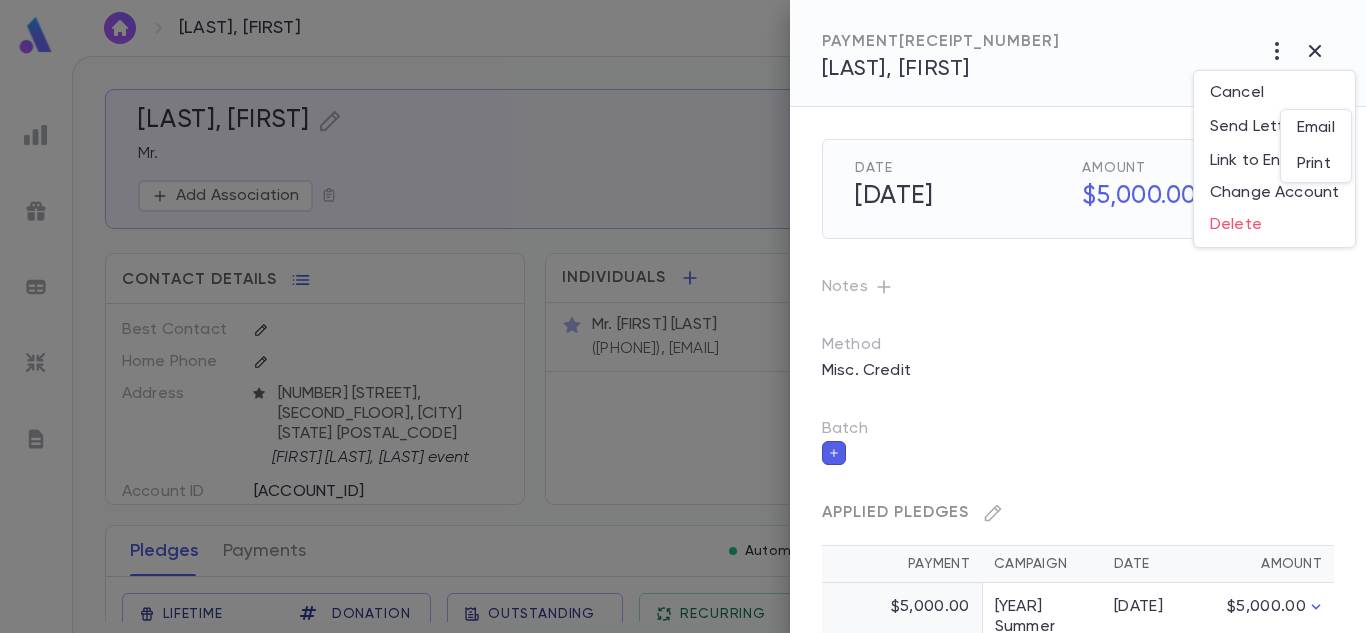 drag, startPoint x: 1330, startPoint y: 108, endPoint x: 1318, endPoint y: 131, distance: 25.942244 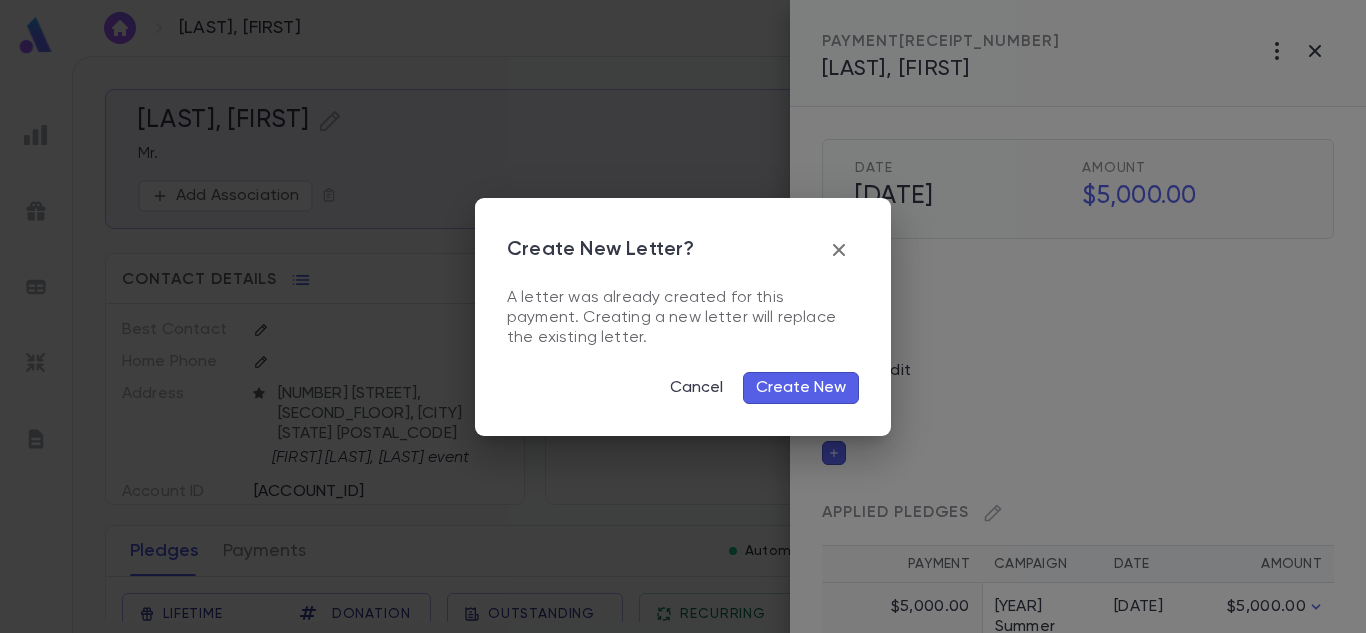 click on "Create New" at bounding box center (801, 388) 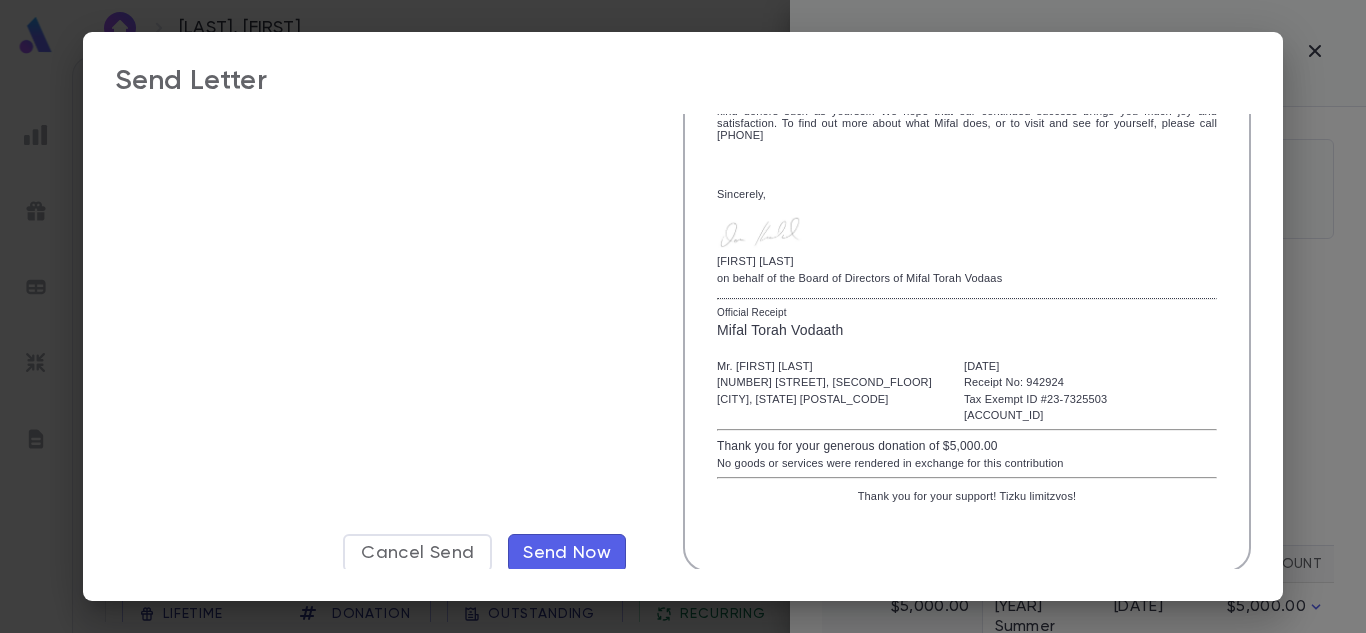 scroll, scrollTop: 427, scrollLeft: 0, axis: vertical 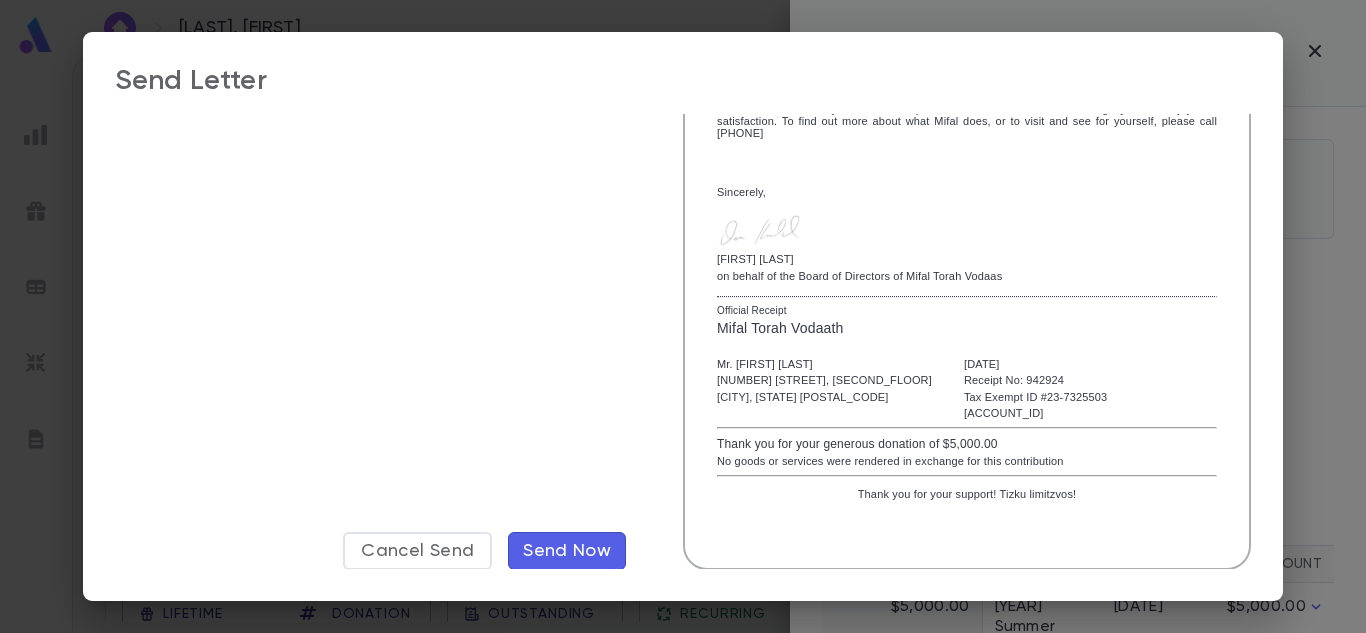 click on "Send Now" at bounding box center (567, 551) 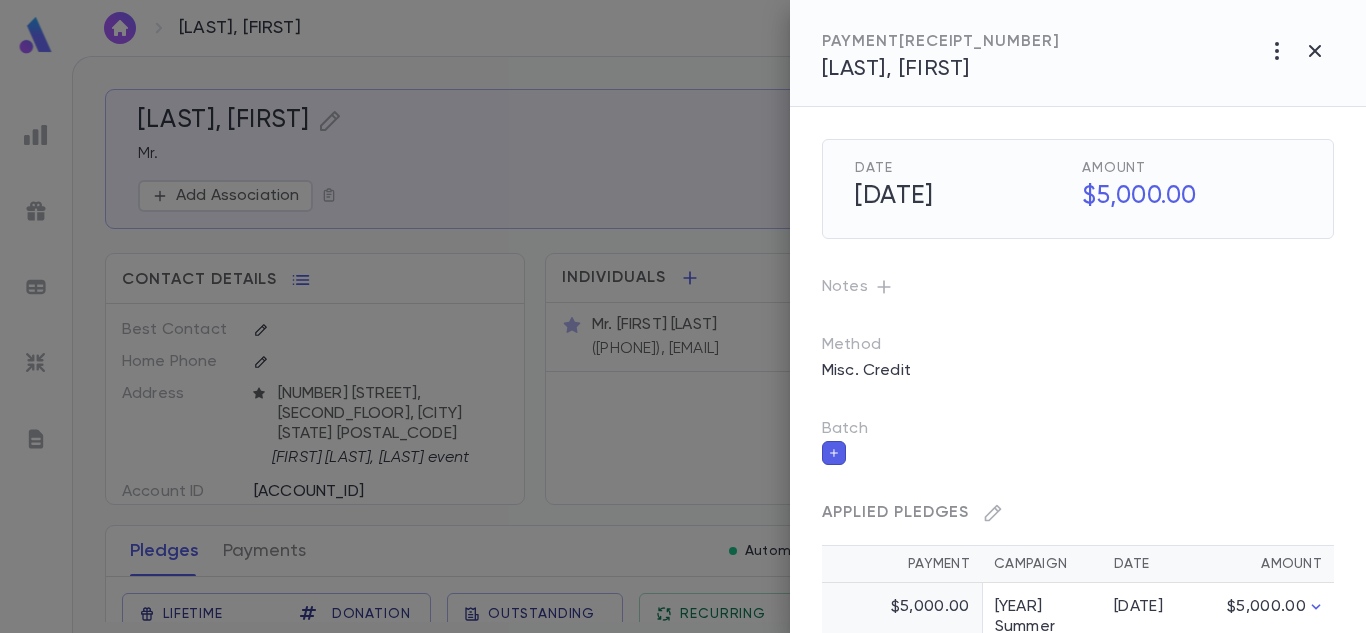 scroll, scrollTop: 0, scrollLeft: 0, axis: both 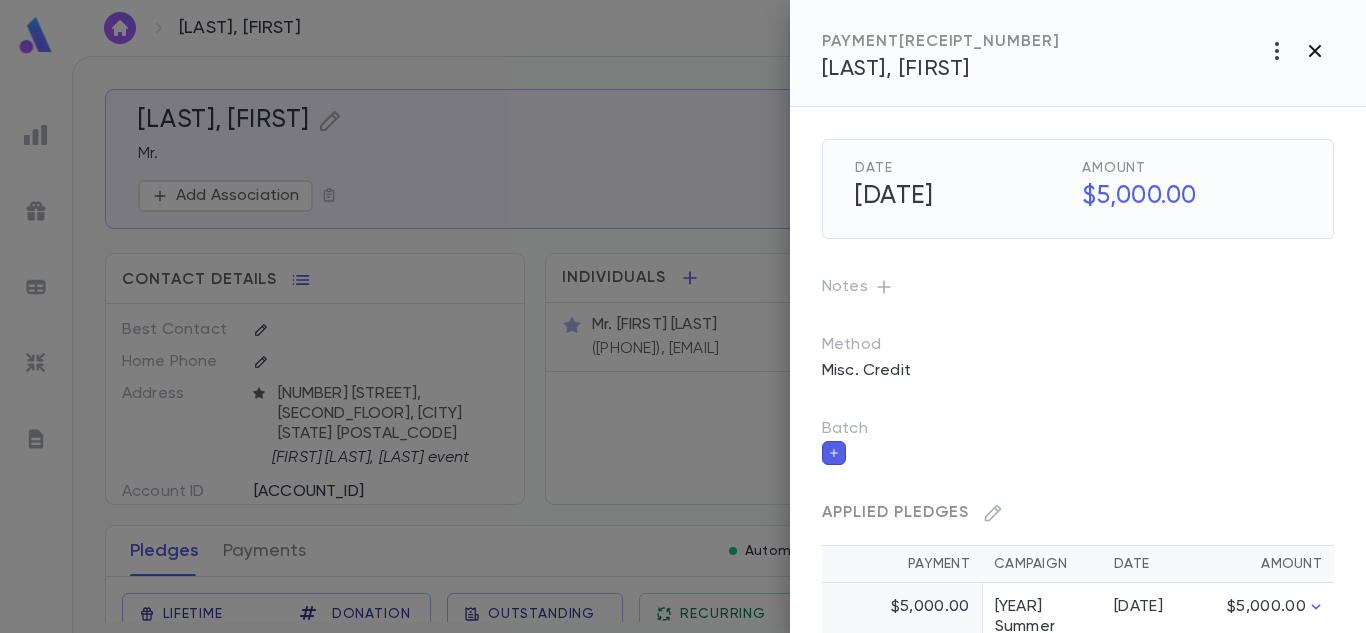click 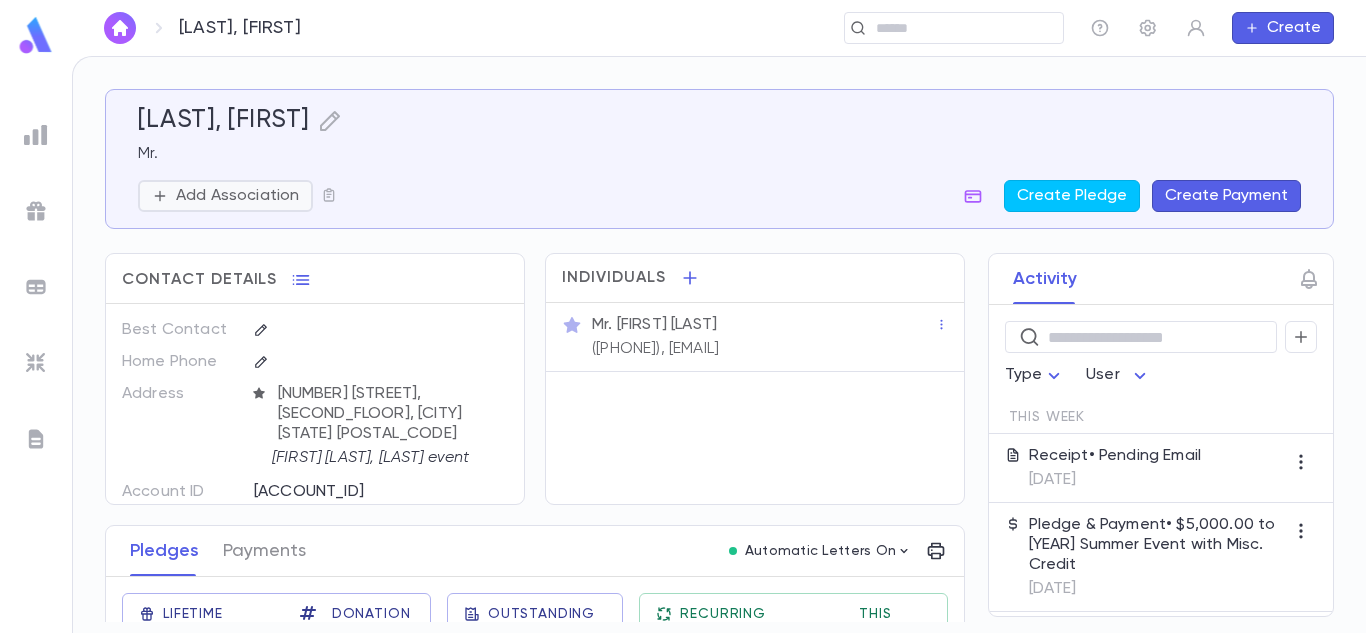 click on "Add Association" at bounding box center [225, 196] 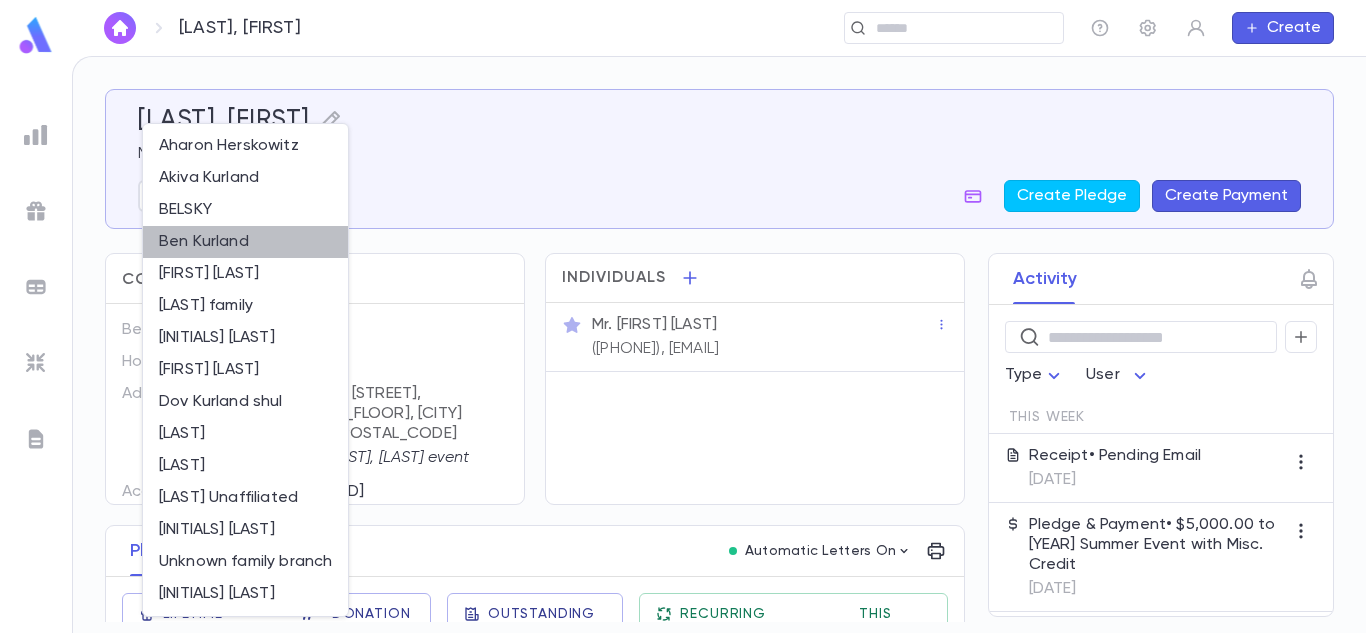 click on "Ben Kurland" at bounding box center [245, 242] 